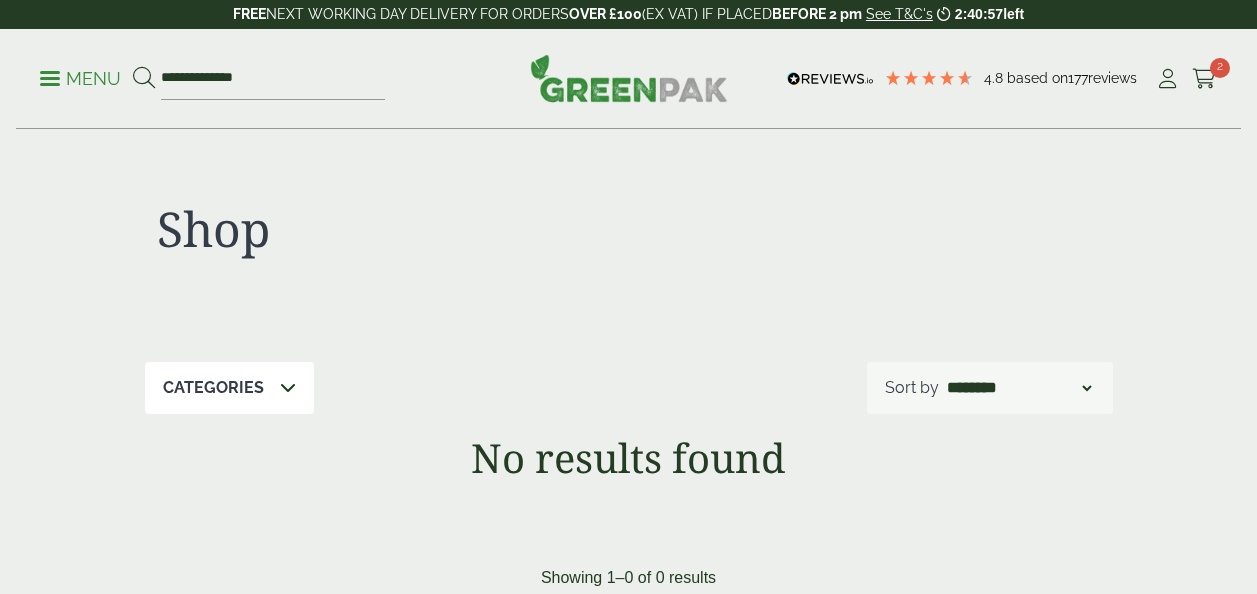 scroll, scrollTop: 0, scrollLeft: 0, axis: both 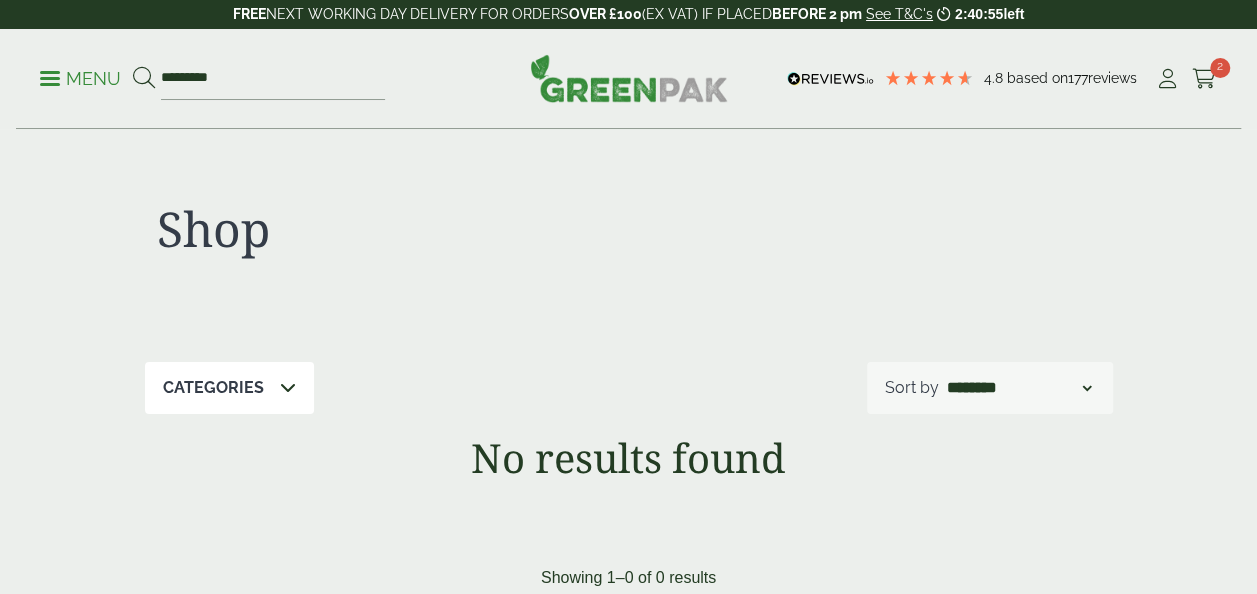 type on "********" 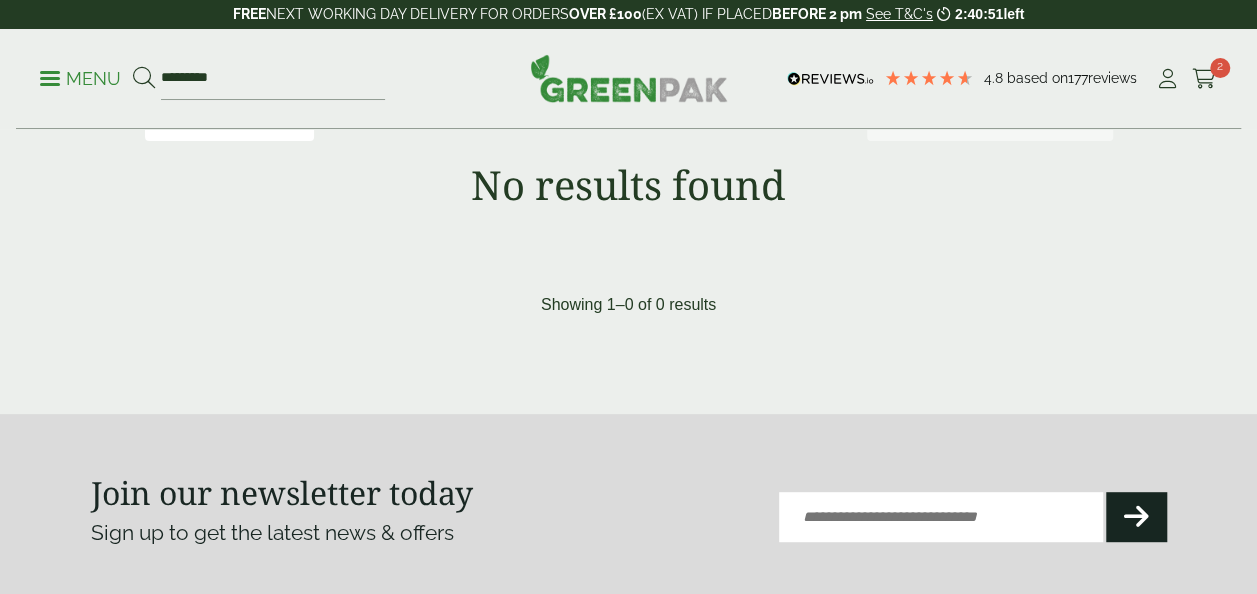 scroll, scrollTop: 300, scrollLeft: 0, axis: vertical 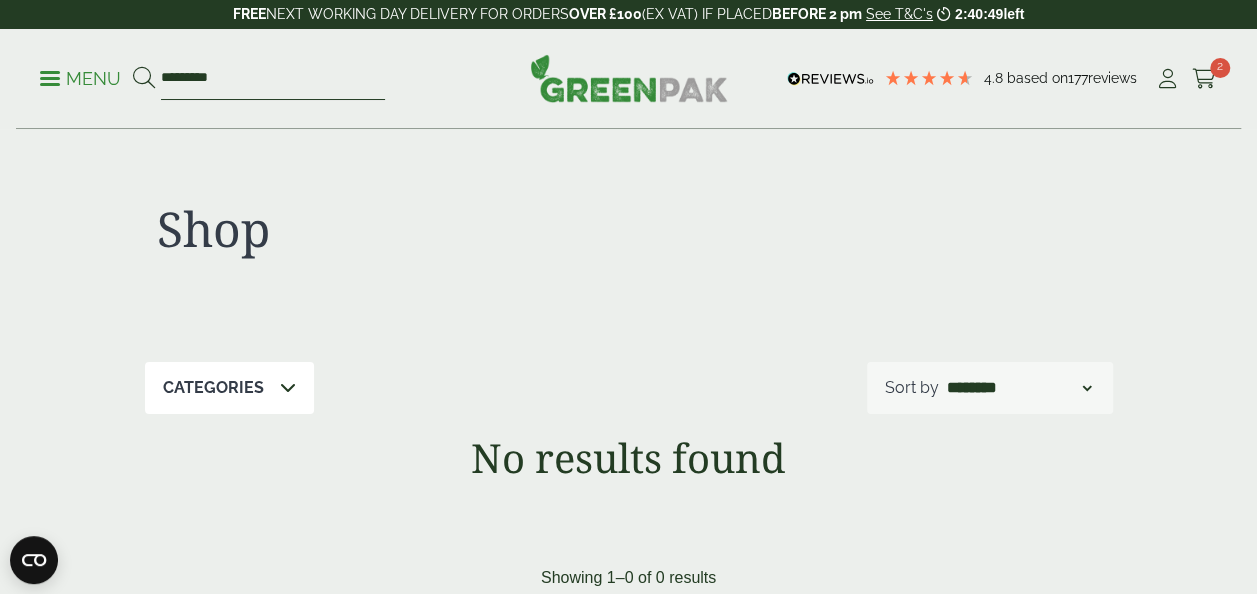 drag, startPoint x: 254, startPoint y: 77, endPoint x: 142, endPoint y: 83, distance: 112.1606 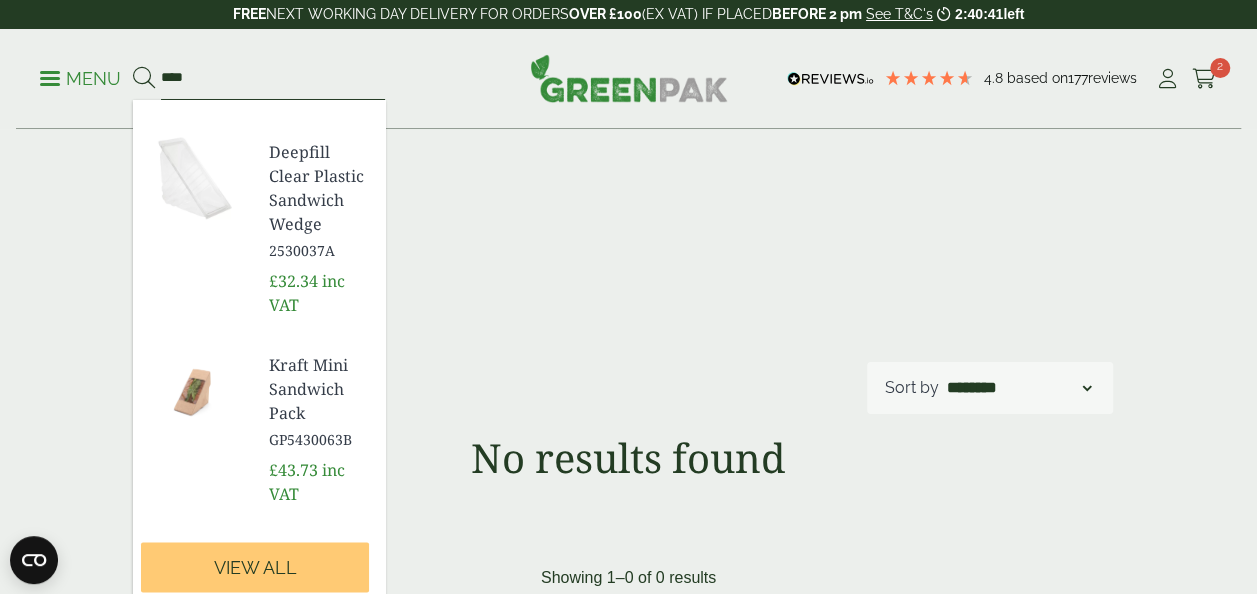 scroll, scrollTop: 1264, scrollLeft: 0, axis: vertical 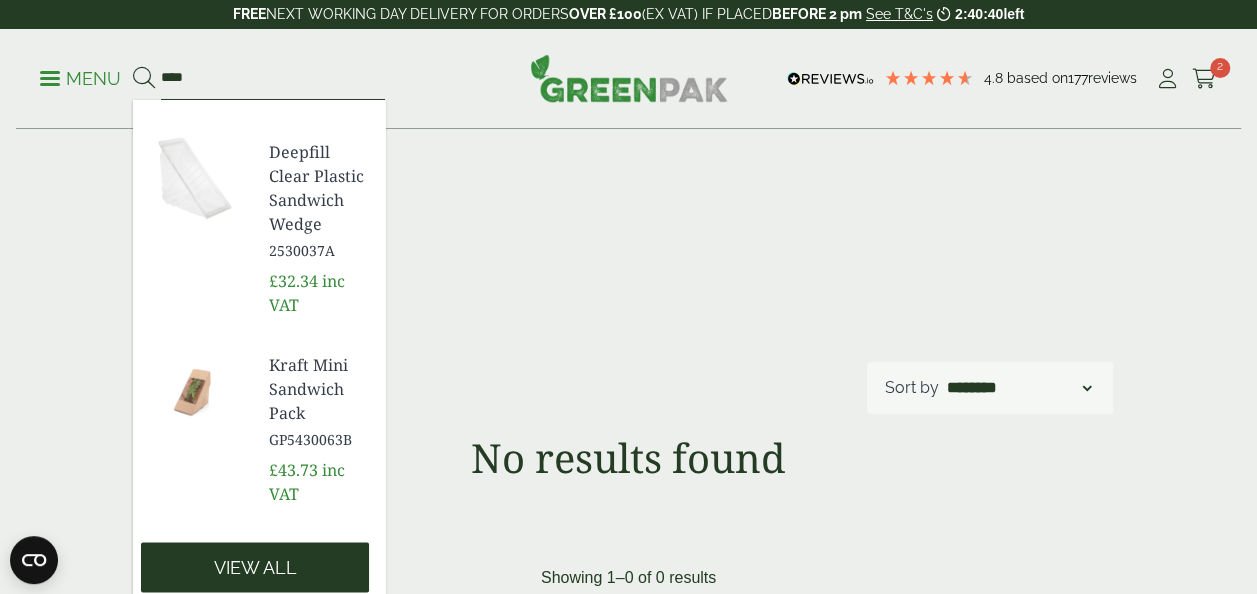 type on "****" 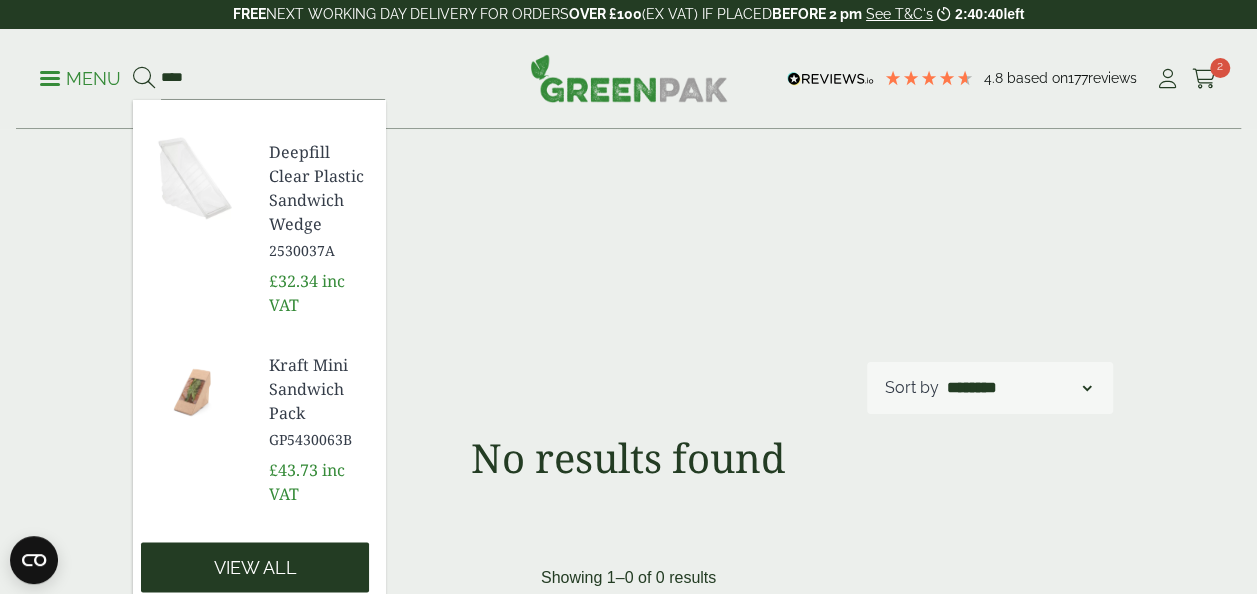 click on "View all" at bounding box center [255, 568] 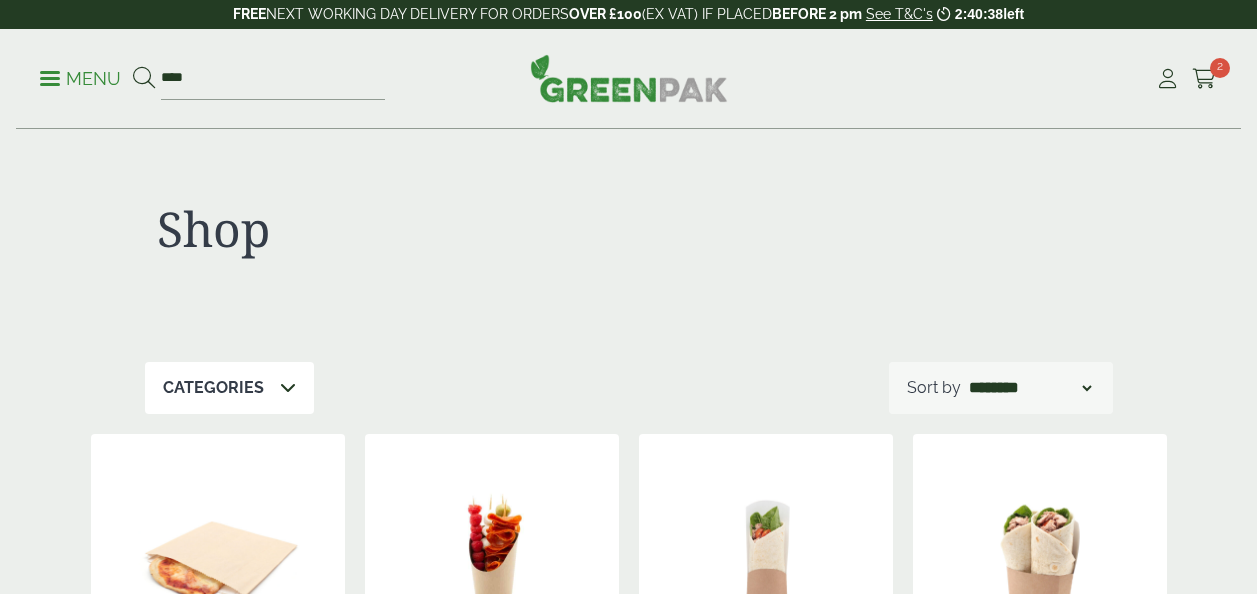 scroll, scrollTop: 0, scrollLeft: 0, axis: both 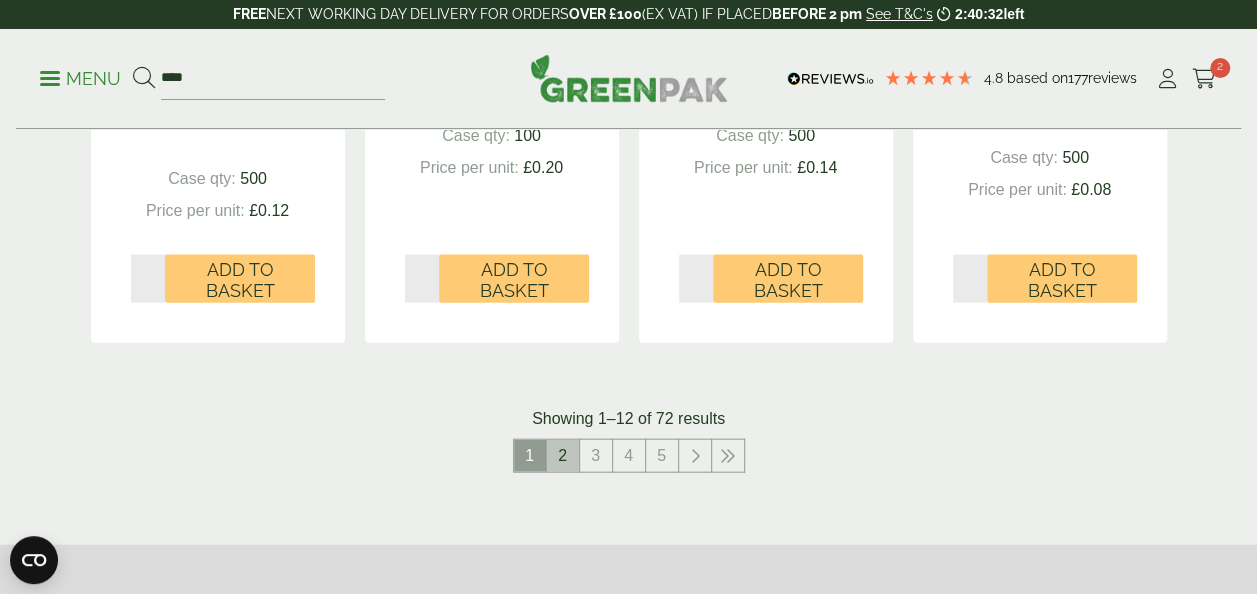 click on "2" at bounding box center (563, 456) 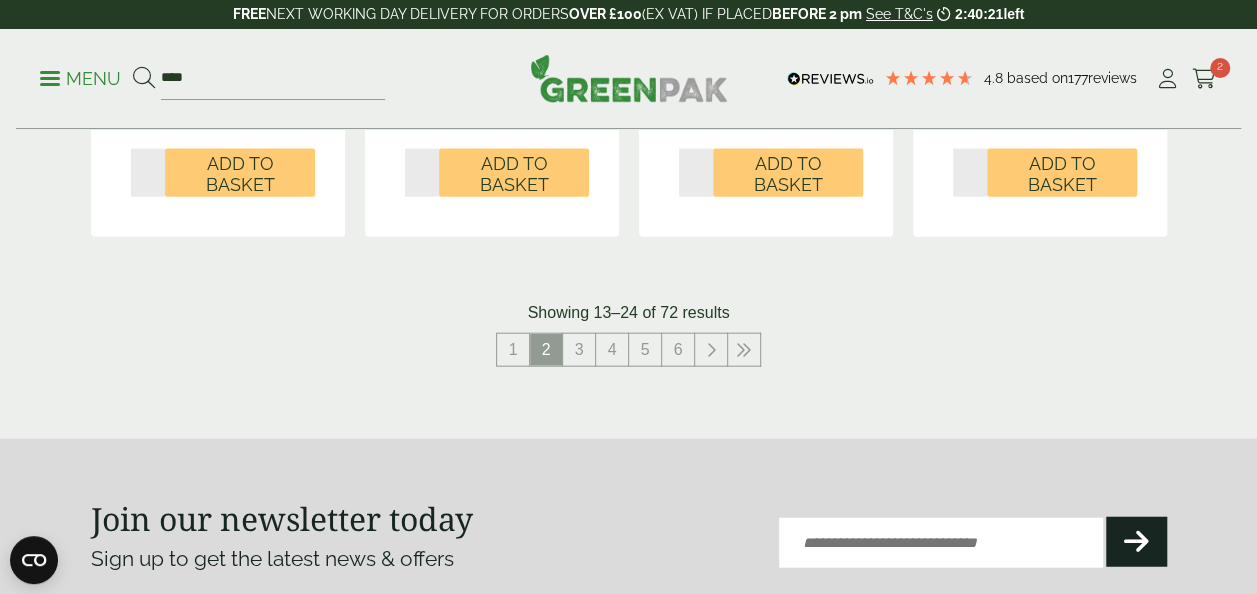 scroll, scrollTop: 2300, scrollLeft: 0, axis: vertical 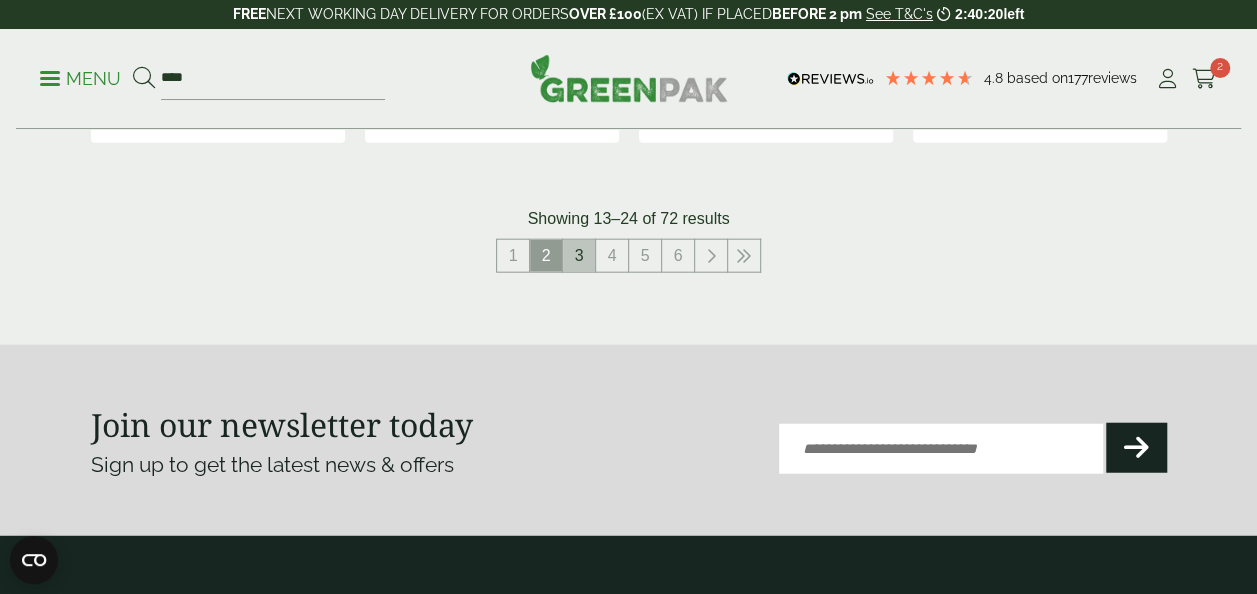 click on "3" at bounding box center (579, 256) 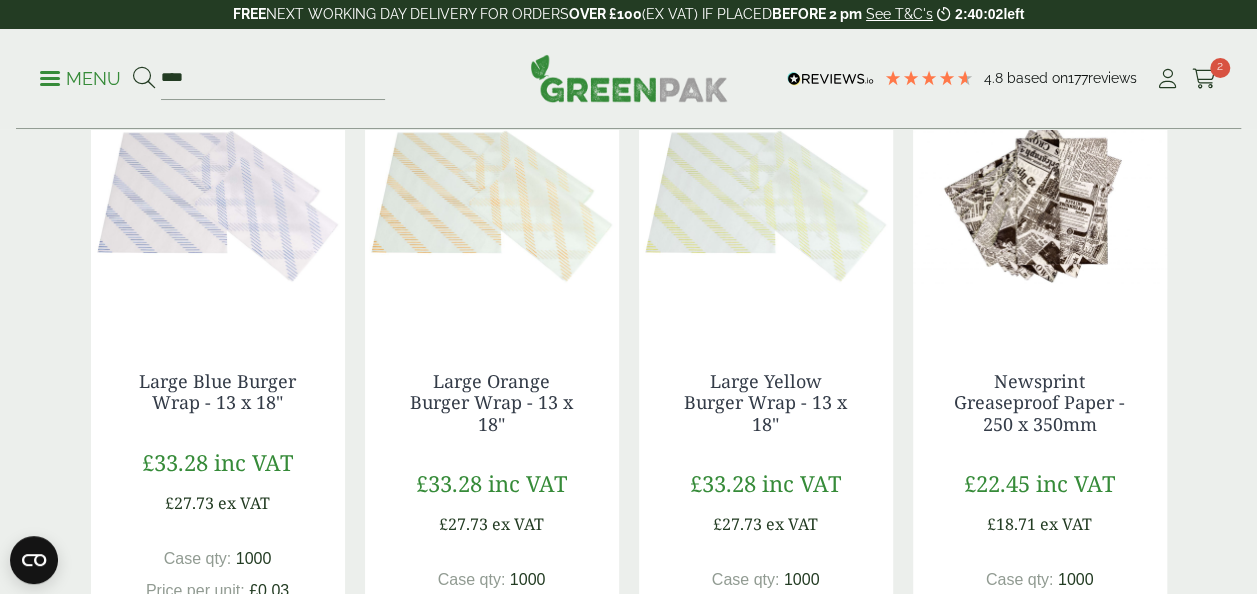 scroll, scrollTop: 2100, scrollLeft: 0, axis: vertical 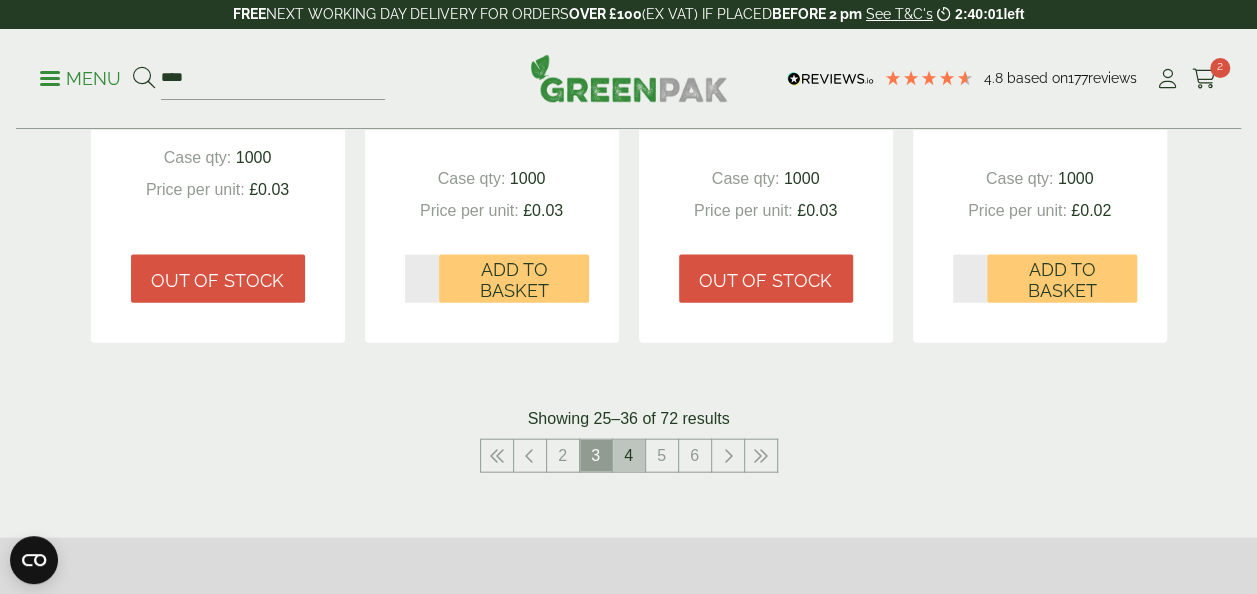 click on "4" at bounding box center (629, 456) 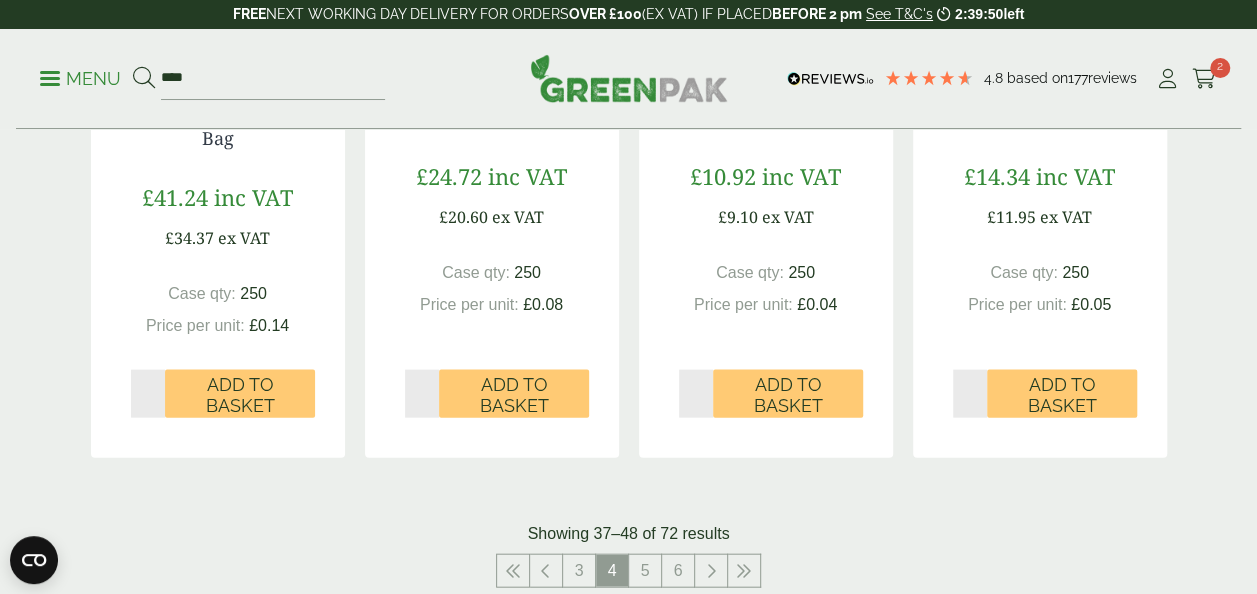 scroll, scrollTop: 2200, scrollLeft: 0, axis: vertical 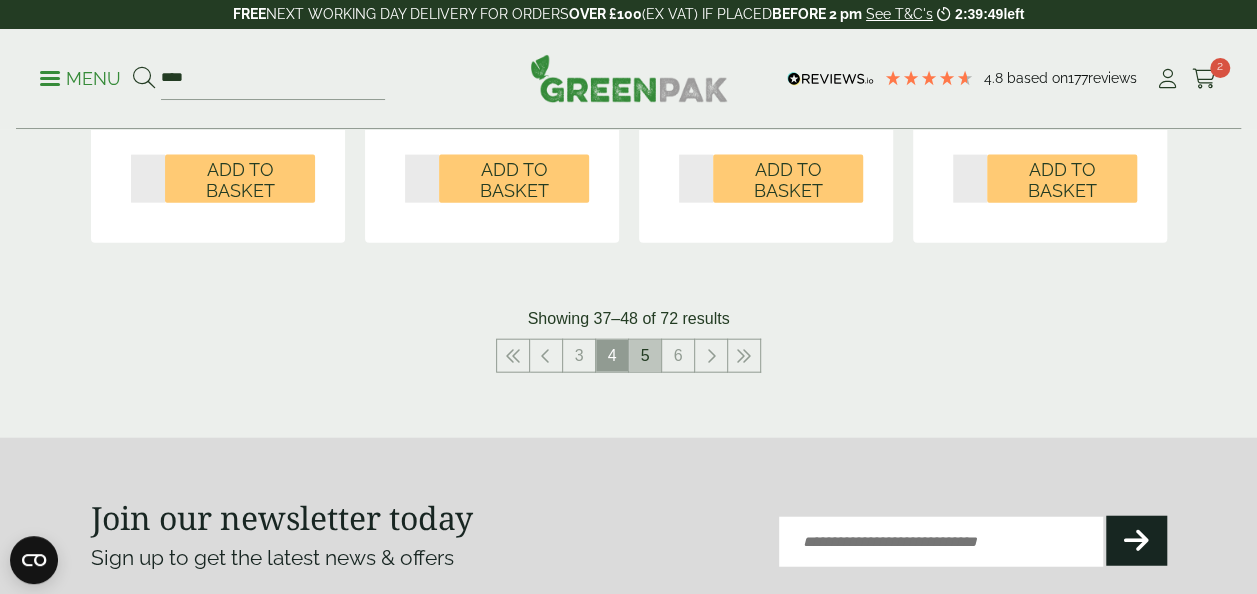 click on "5" at bounding box center [645, 356] 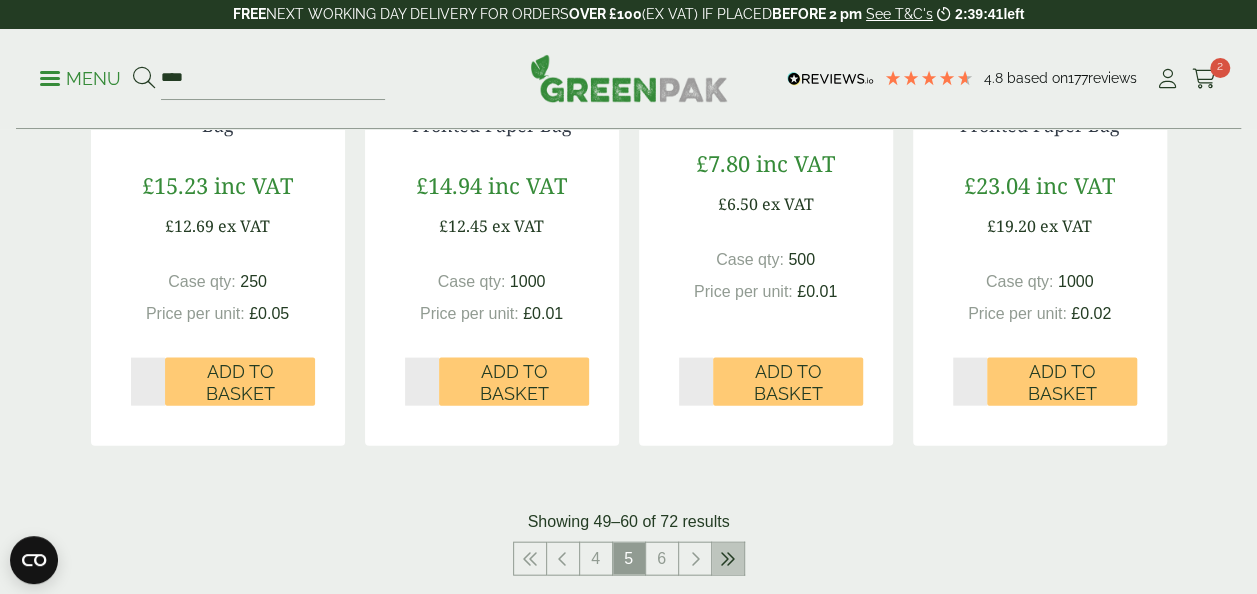 scroll, scrollTop: 2200, scrollLeft: 0, axis: vertical 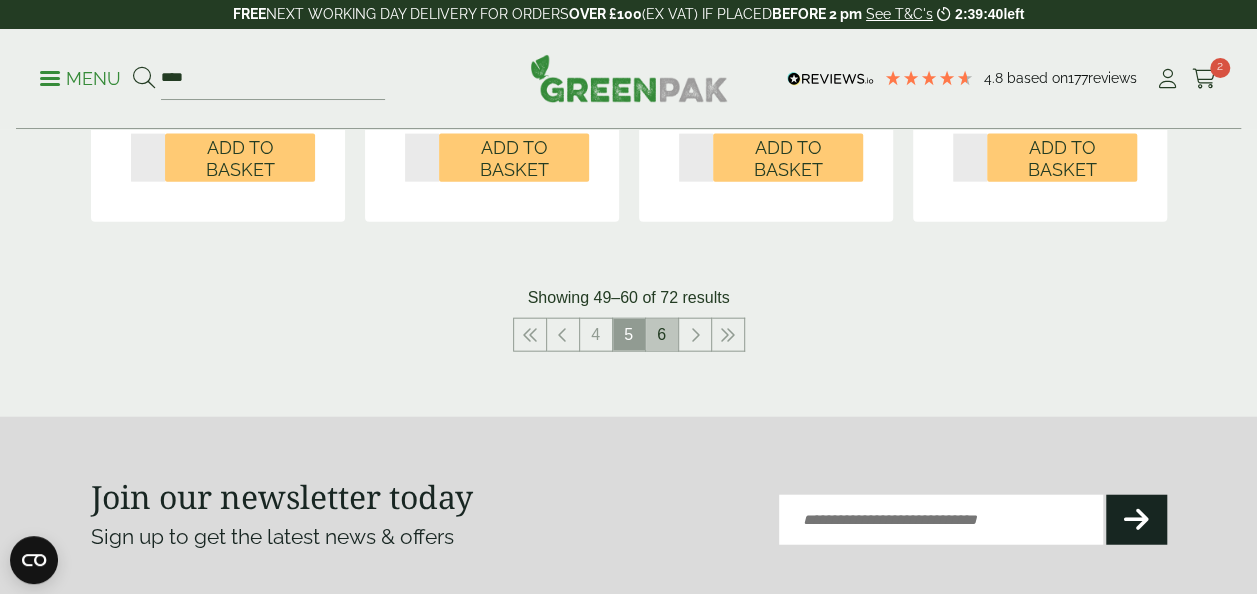 click on "6" at bounding box center (662, 335) 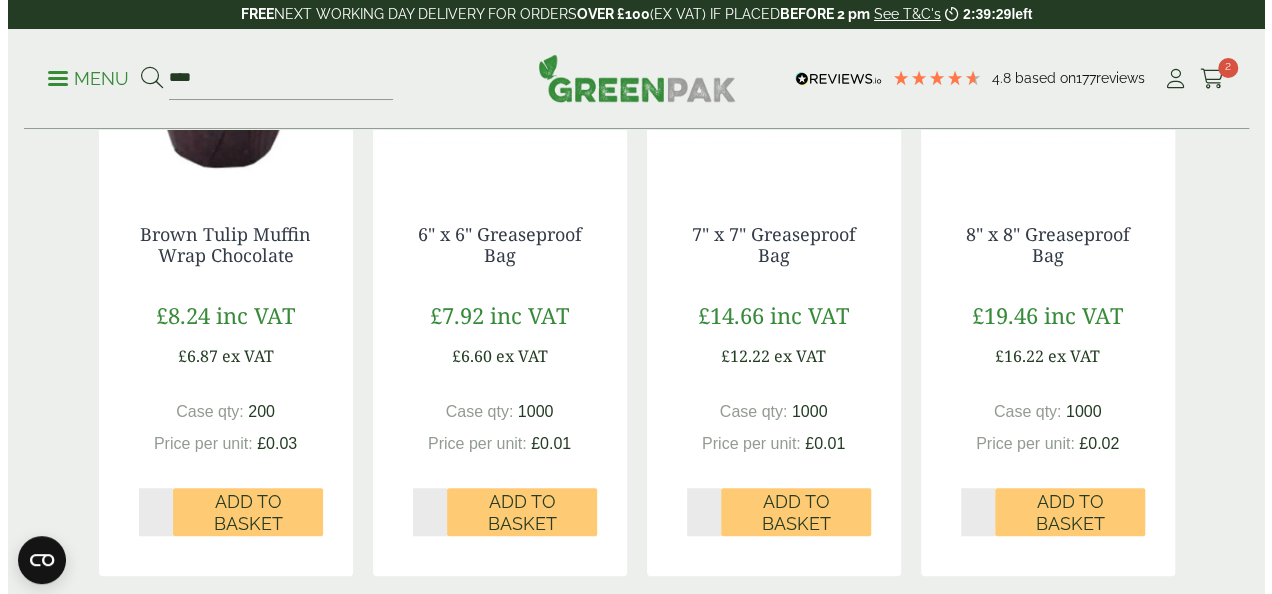 scroll, scrollTop: 0, scrollLeft: 0, axis: both 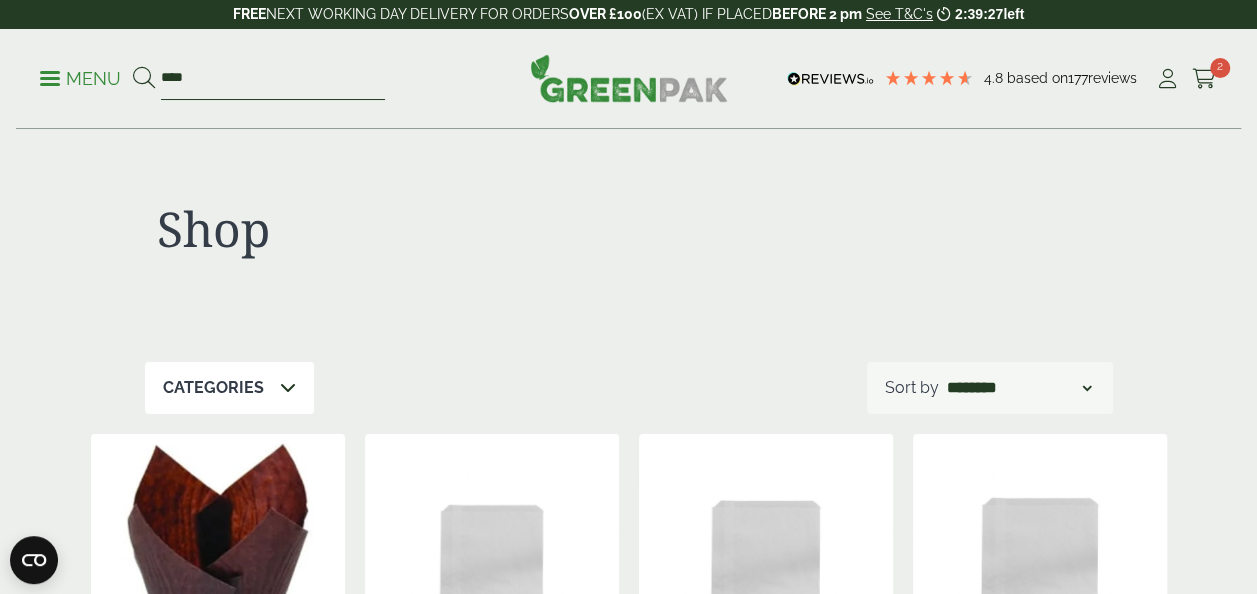 click on "****" at bounding box center [273, 79] 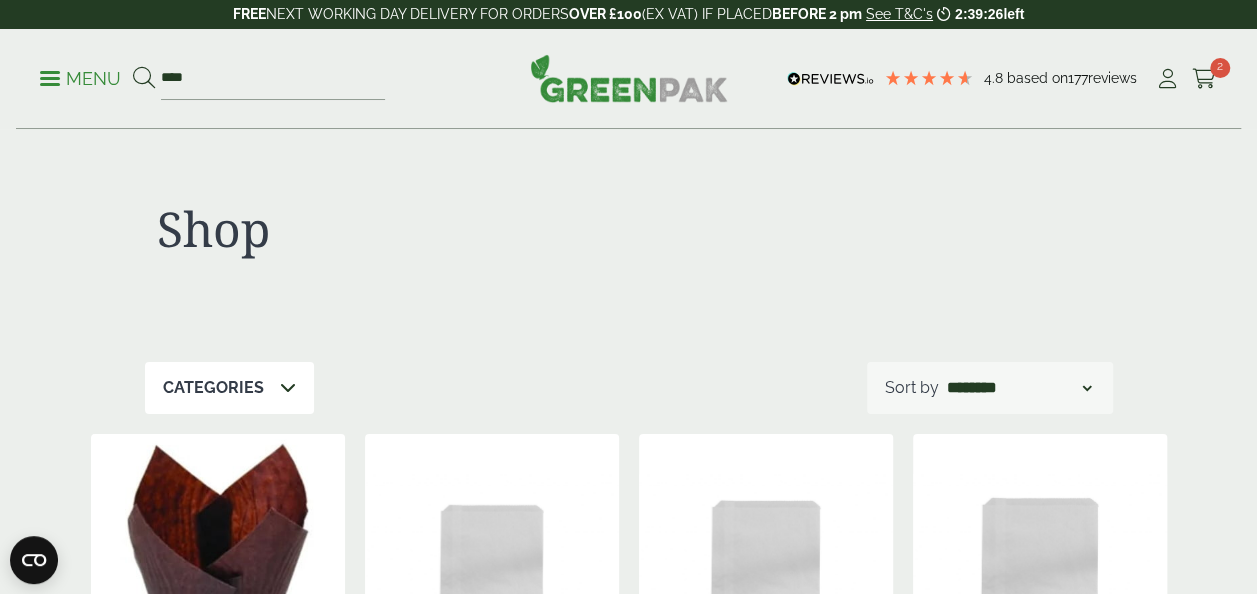 click at bounding box center [50, 78] 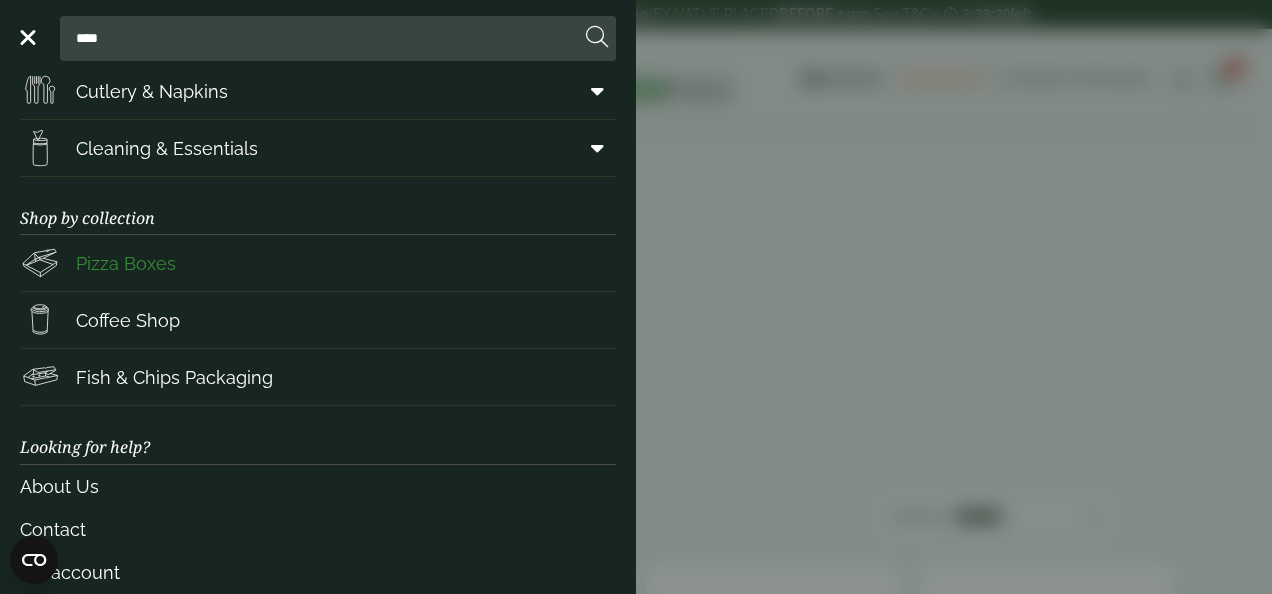 scroll, scrollTop: 300, scrollLeft: 0, axis: vertical 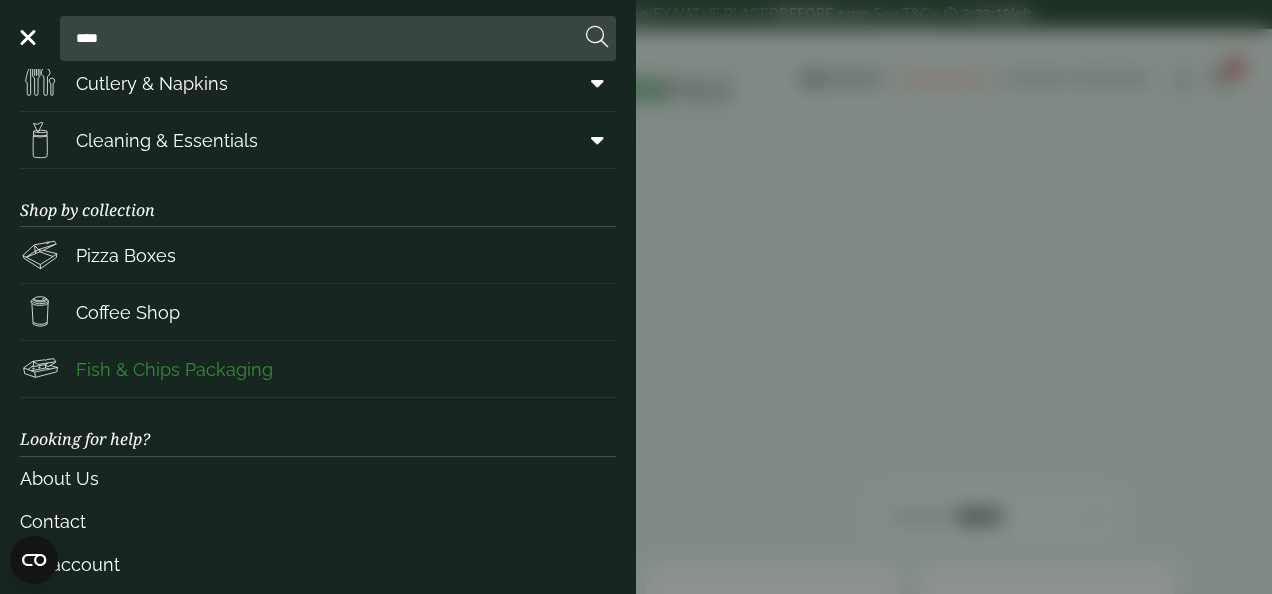 click on "Fish & Chips Packaging" at bounding box center (174, 369) 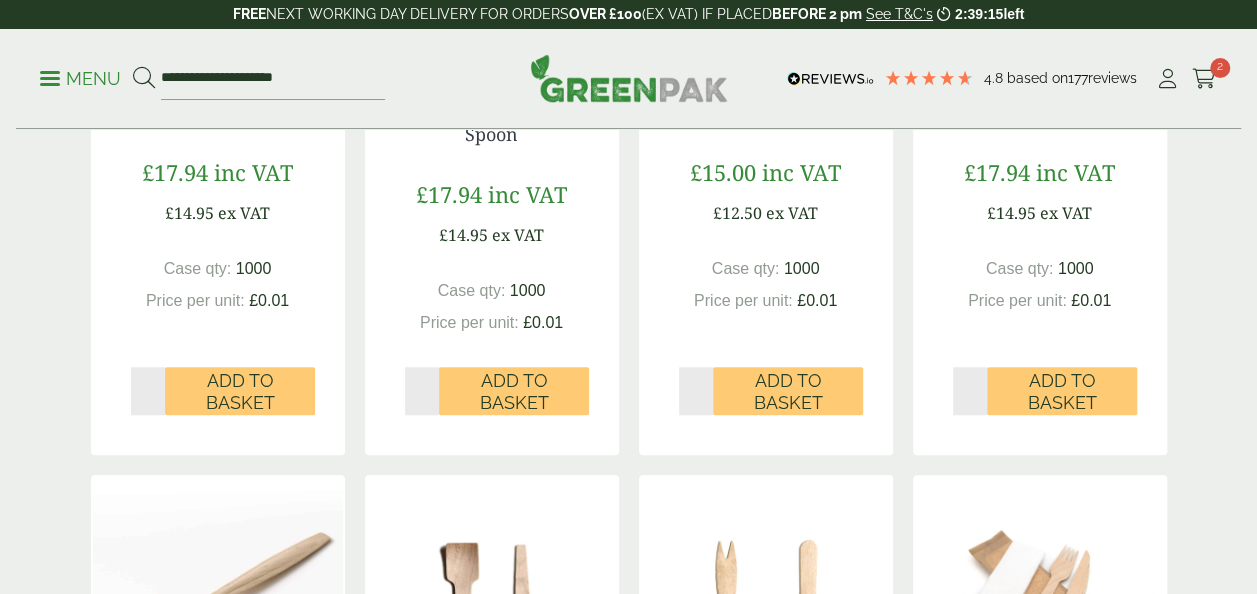 scroll, scrollTop: 700, scrollLeft: 0, axis: vertical 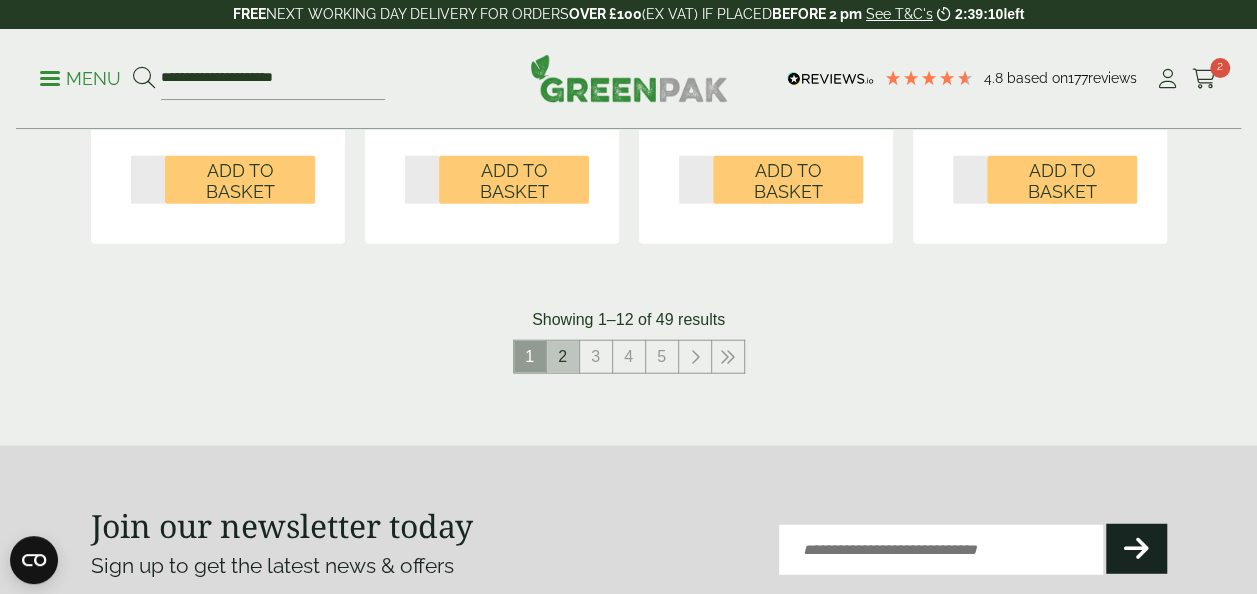 click on "2" at bounding box center (563, 357) 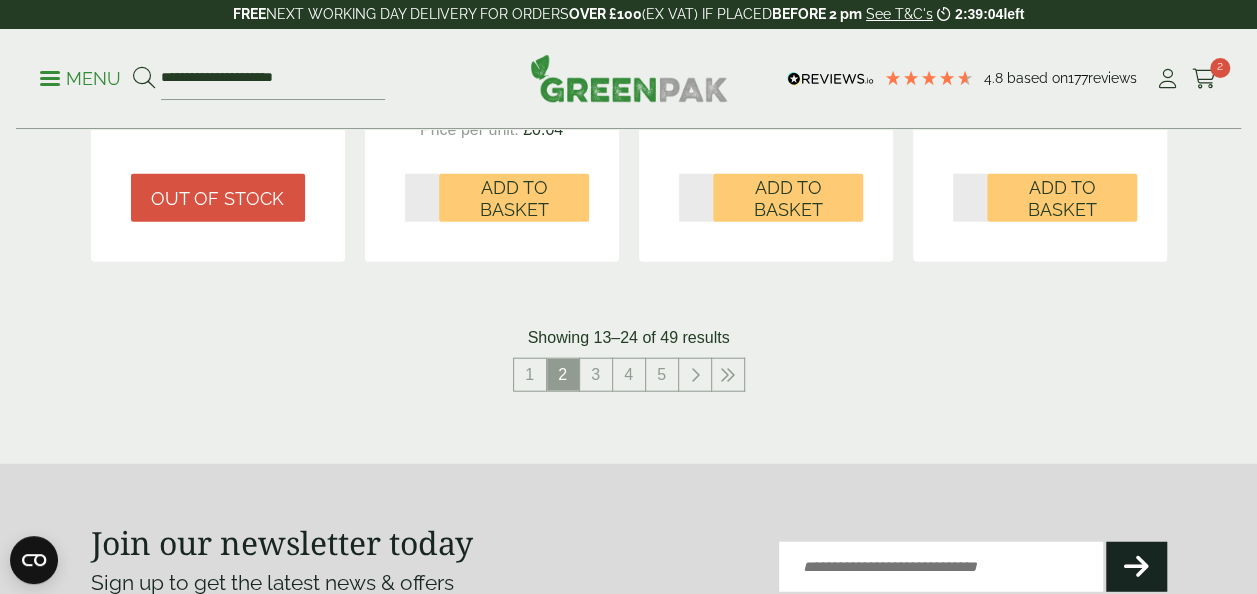 scroll, scrollTop: 2300, scrollLeft: 0, axis: vertical 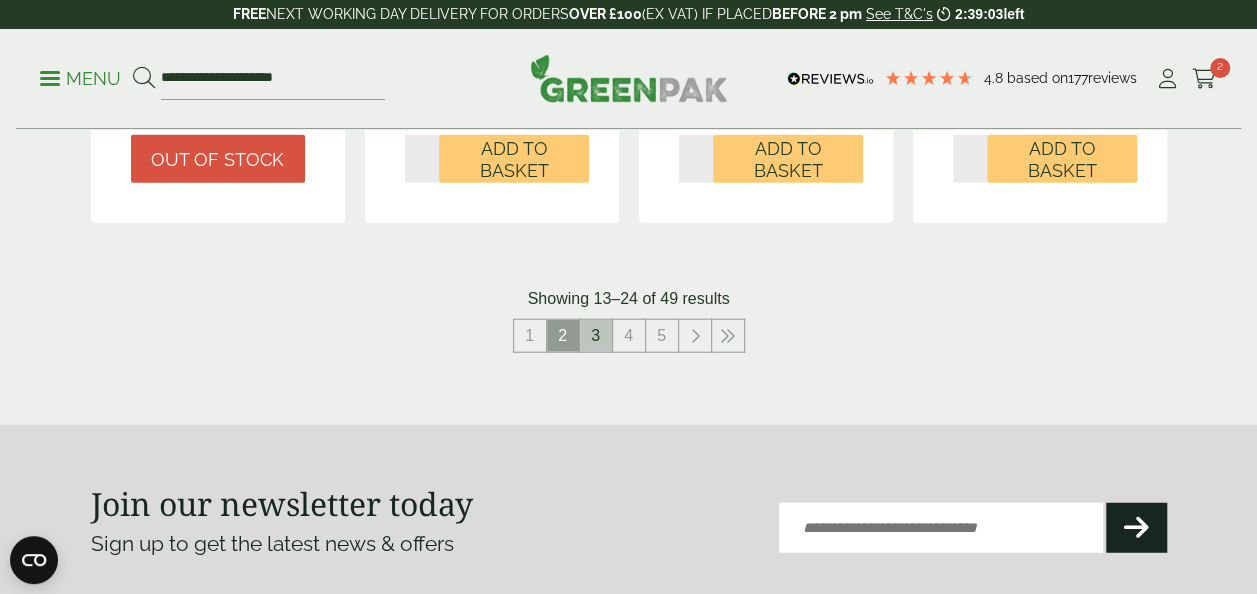 click on "3" at bounding box center [596, 336] 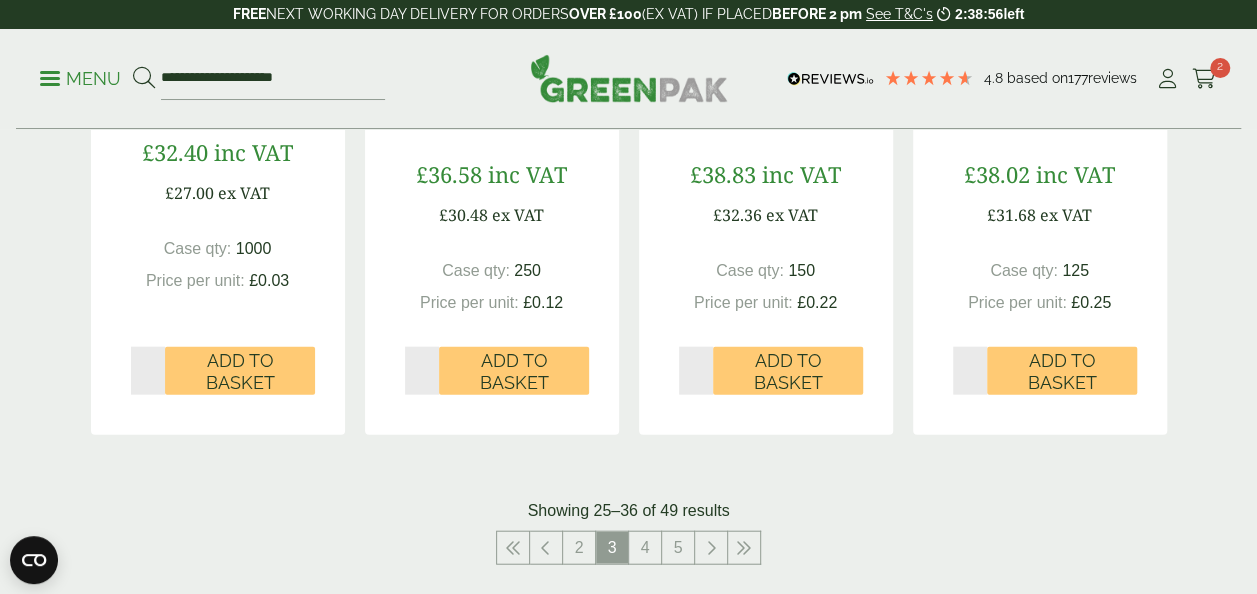 scroll, scrollTop: 2100, scrollLeft: 0, axis: vertical 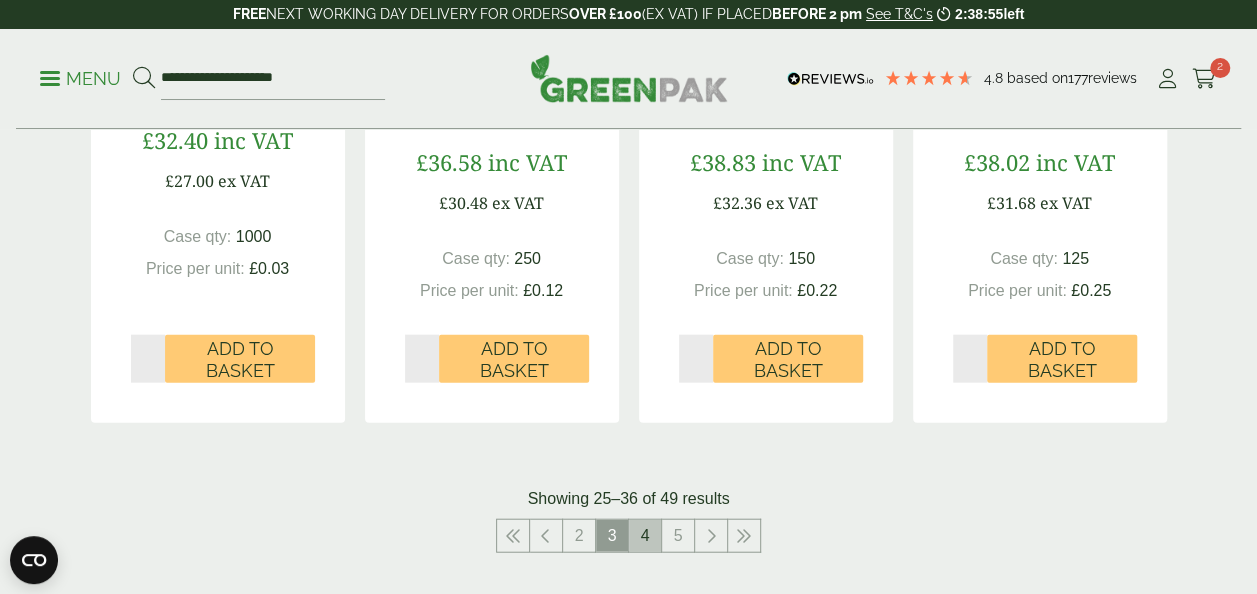 click on "4" at bounding box center [645, 536] 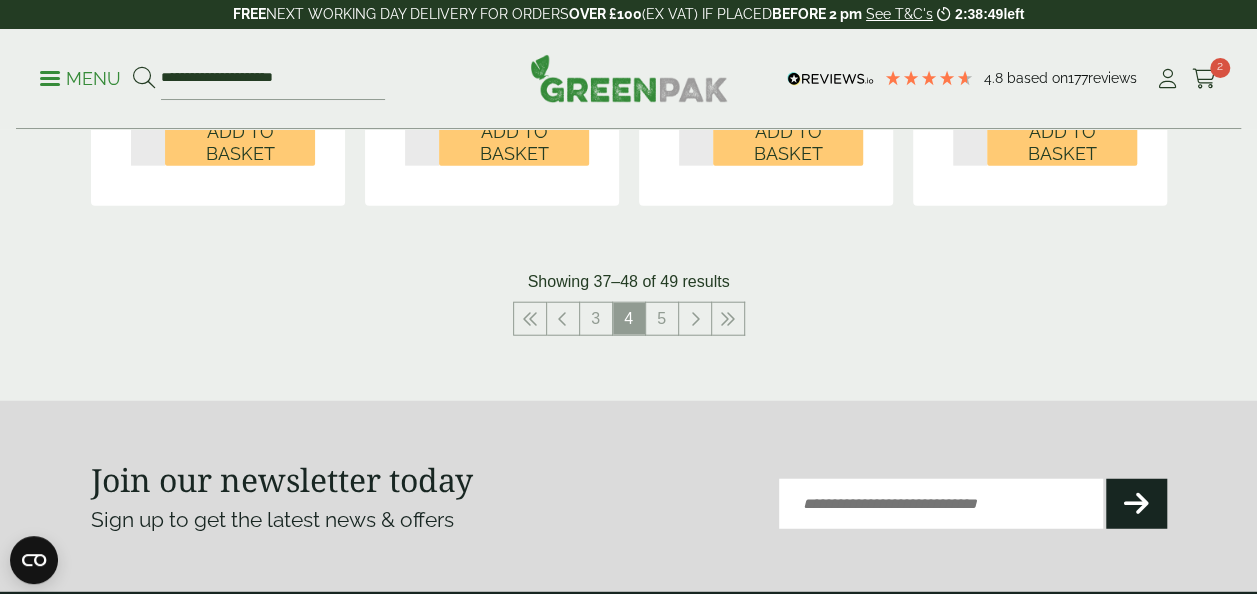scroll, scrollTop: 2400, scrollLeft: 0, axis: vertical 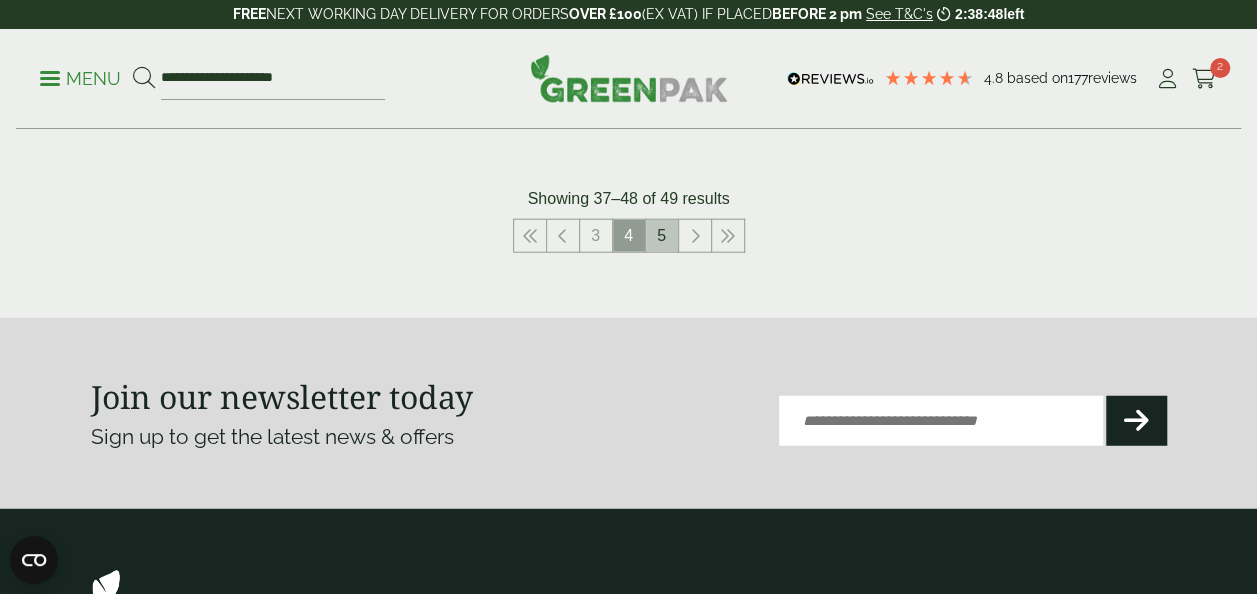 click on "5" at bounding box center (662, 236) 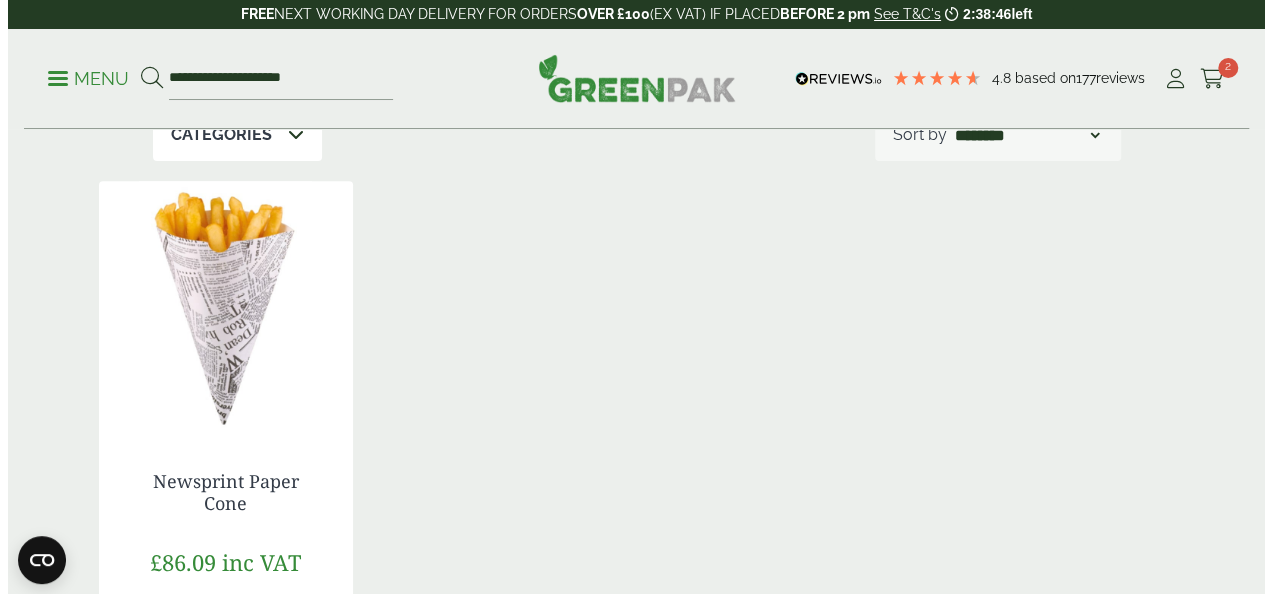 scroll, scrollTop: 0, scrollLeft: 0, axis: both 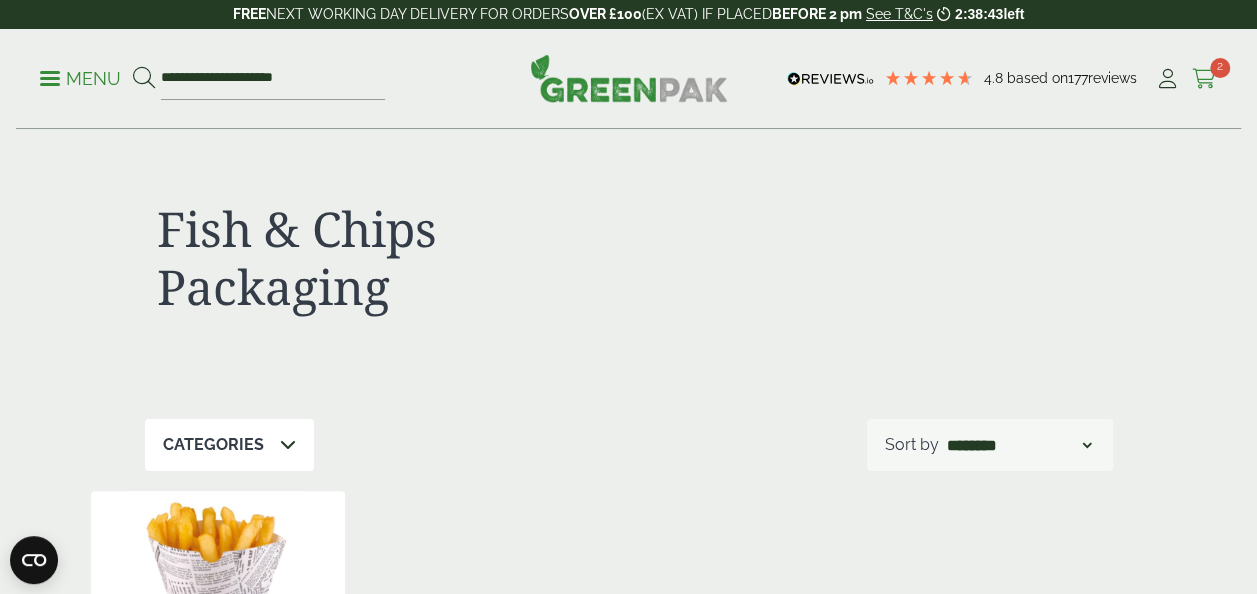 click at bounding box center [1204, 79] 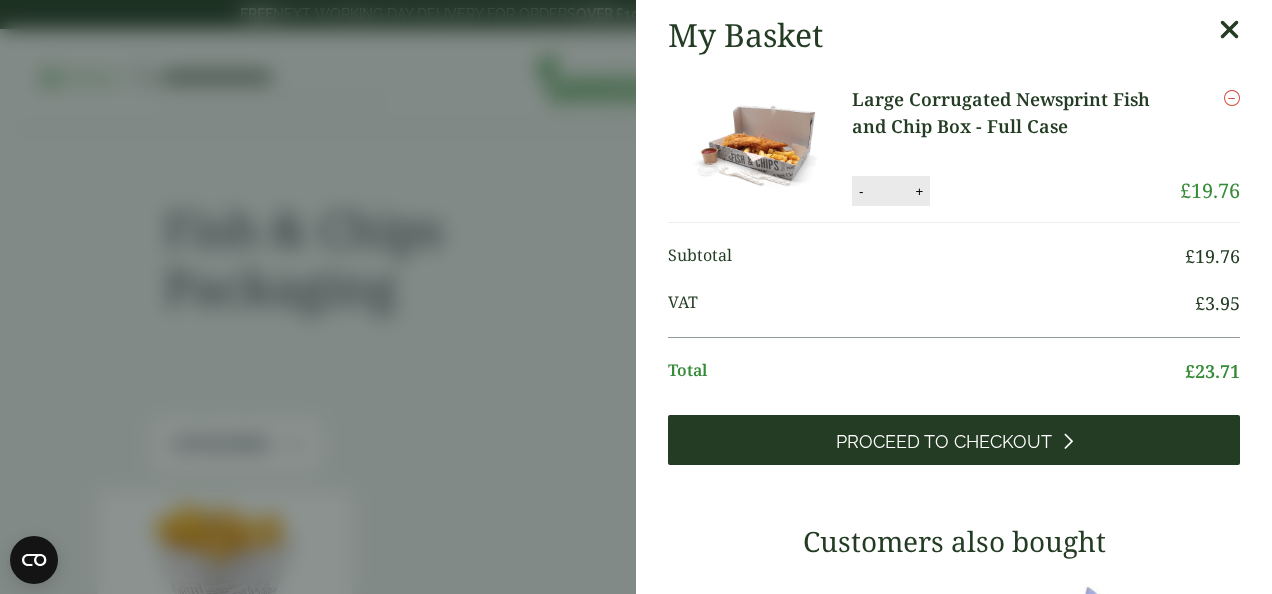 click on "Proceed to Checkout" at bounding box center [944, 442] 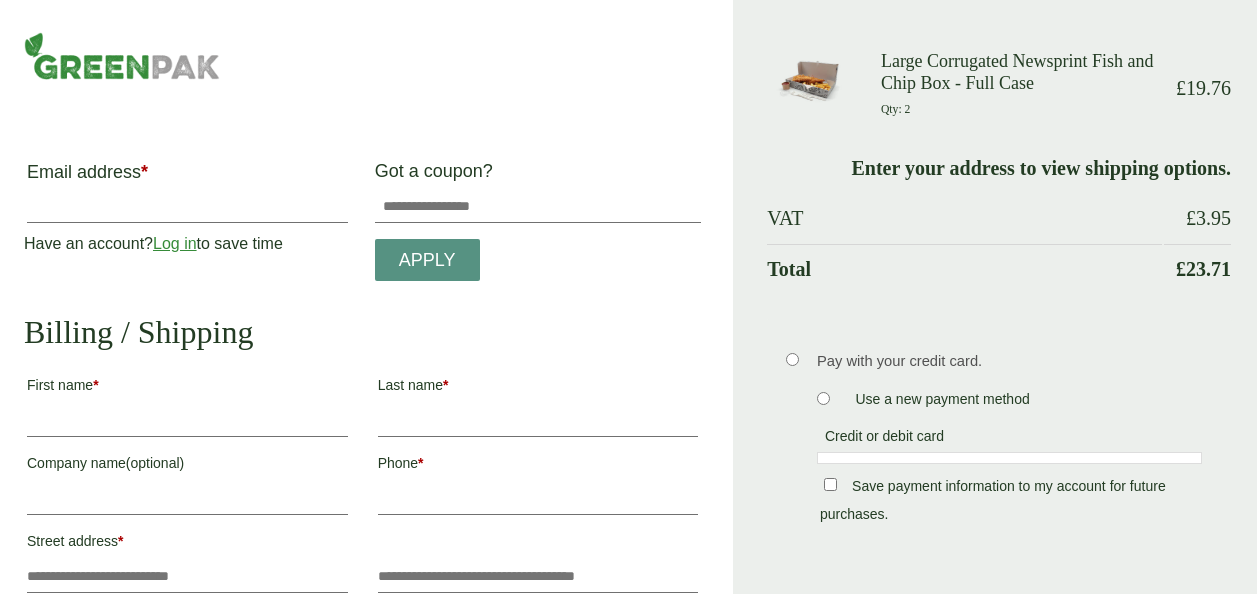 scroll, scrollTop: 0, scrollLeft: 0, axis: both 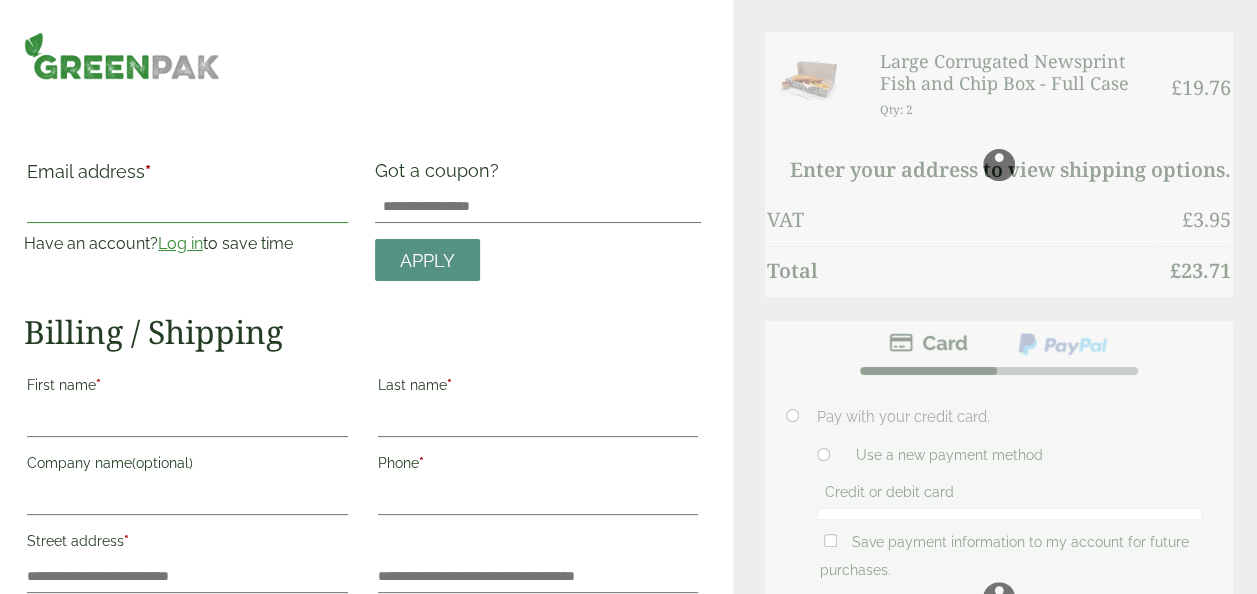 click on "Email address  *" at bounding box center (187, 207) 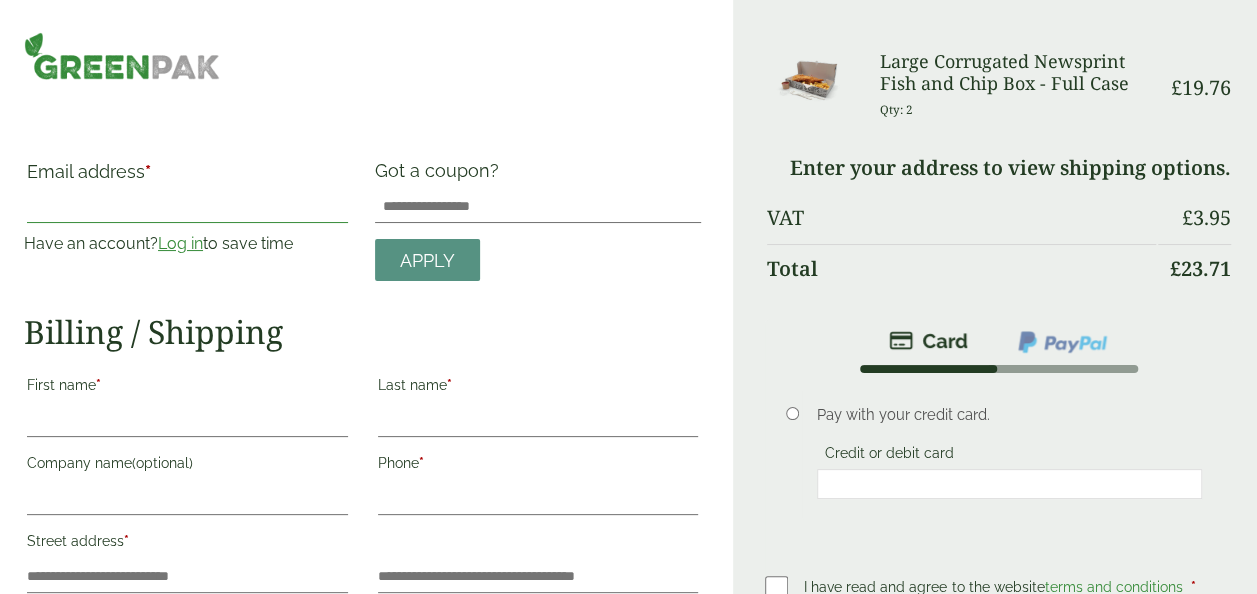 type on "**********" 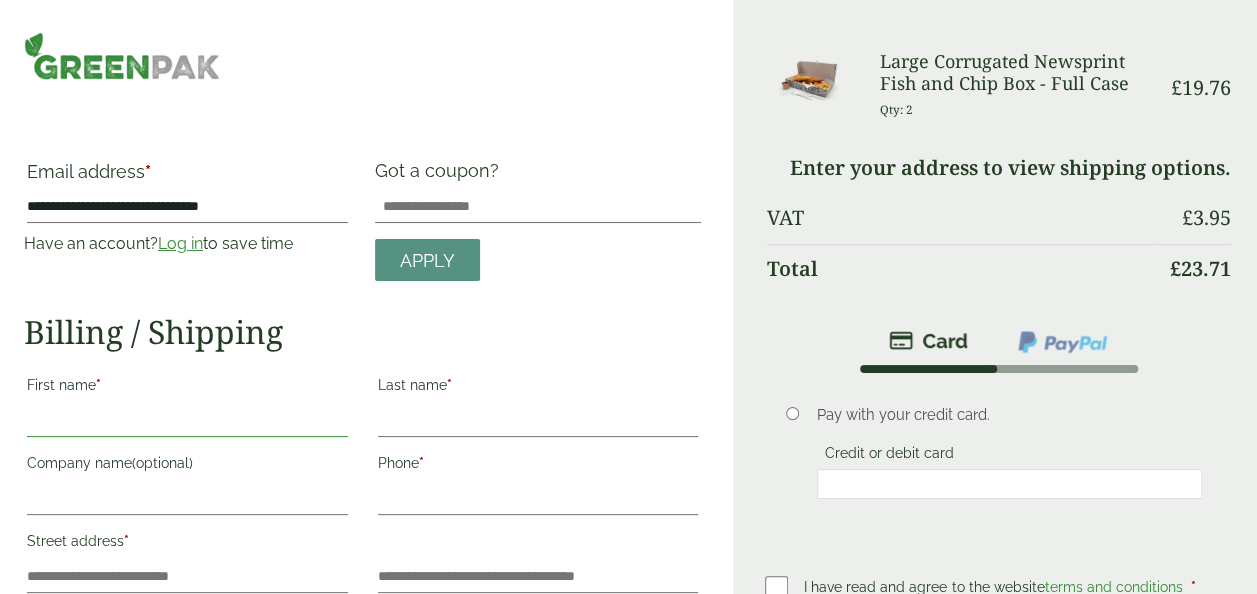 type on "******" 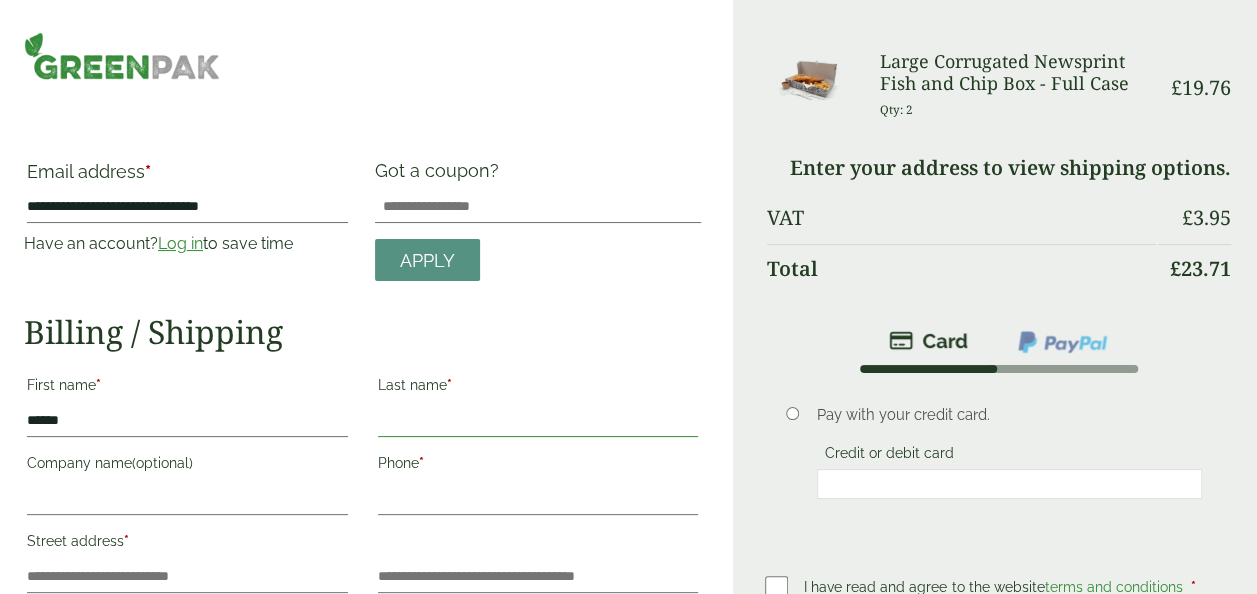 type on "******" 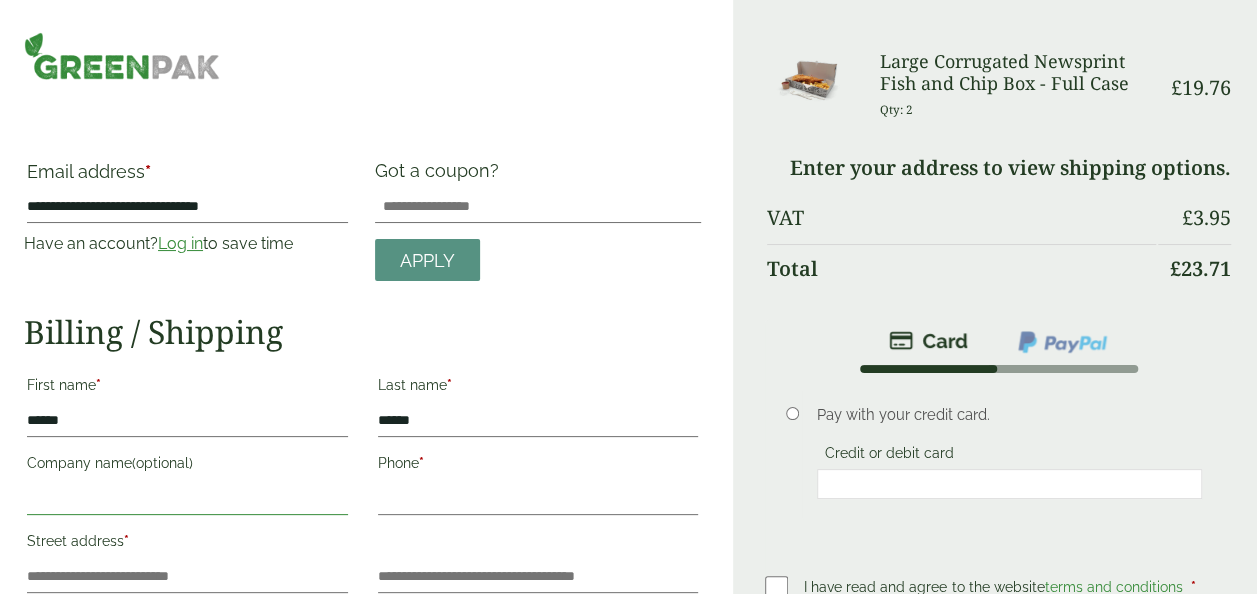 type on "**********" 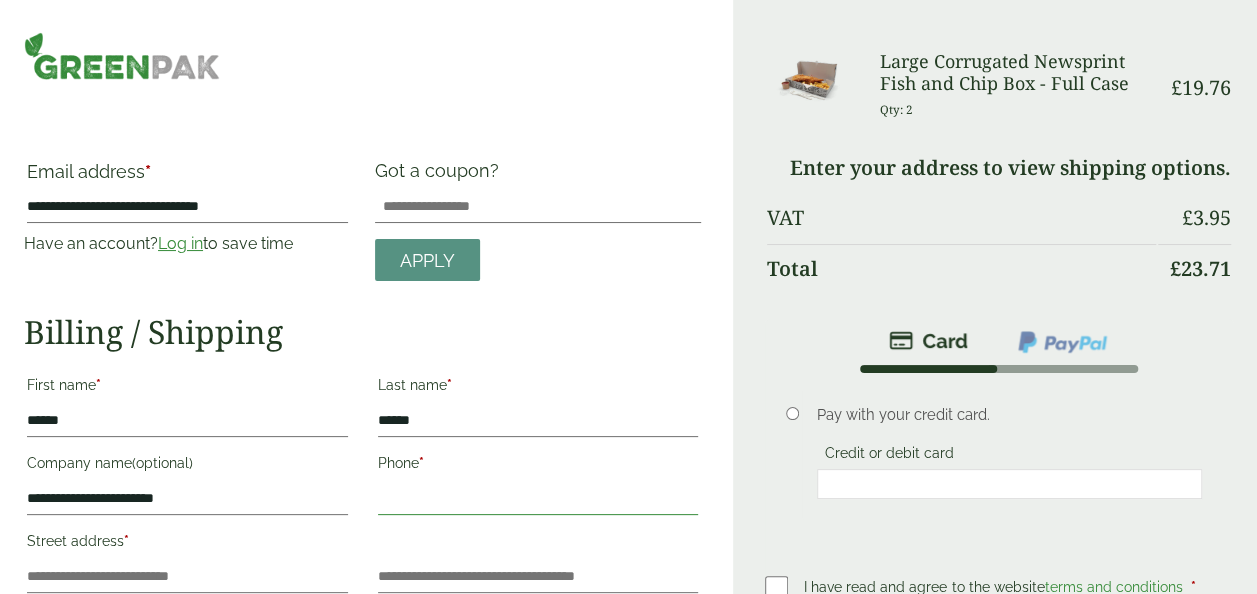 type on "**********" 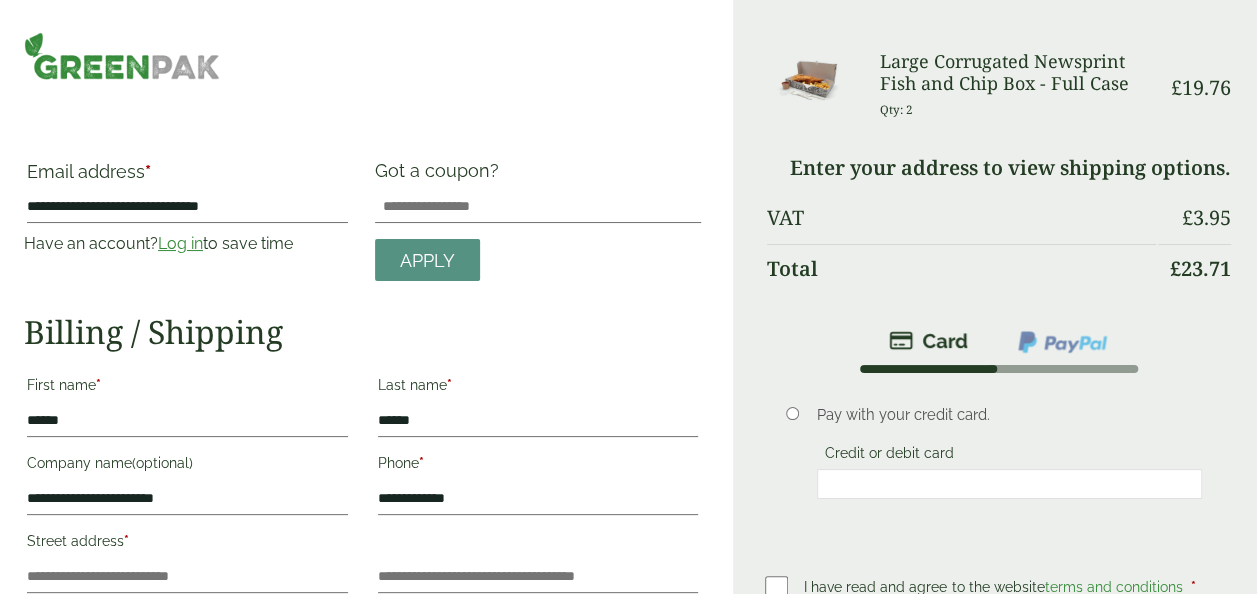 type on "**********" 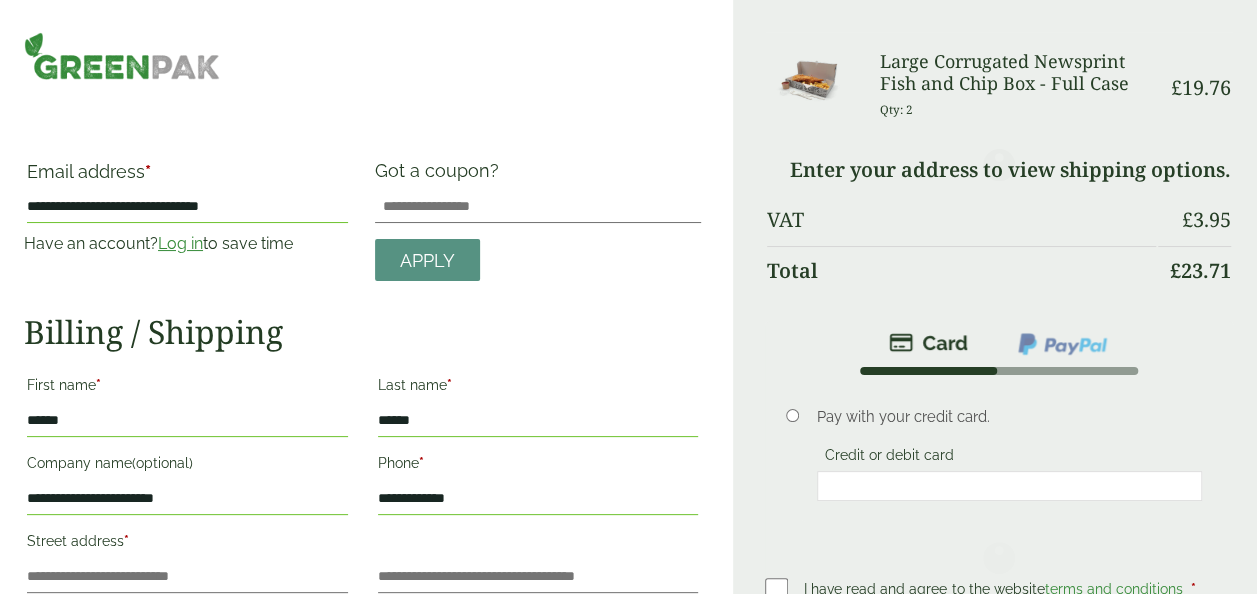 scroll, scrollTop: 440, scrollLeft: 0, axis: vertical 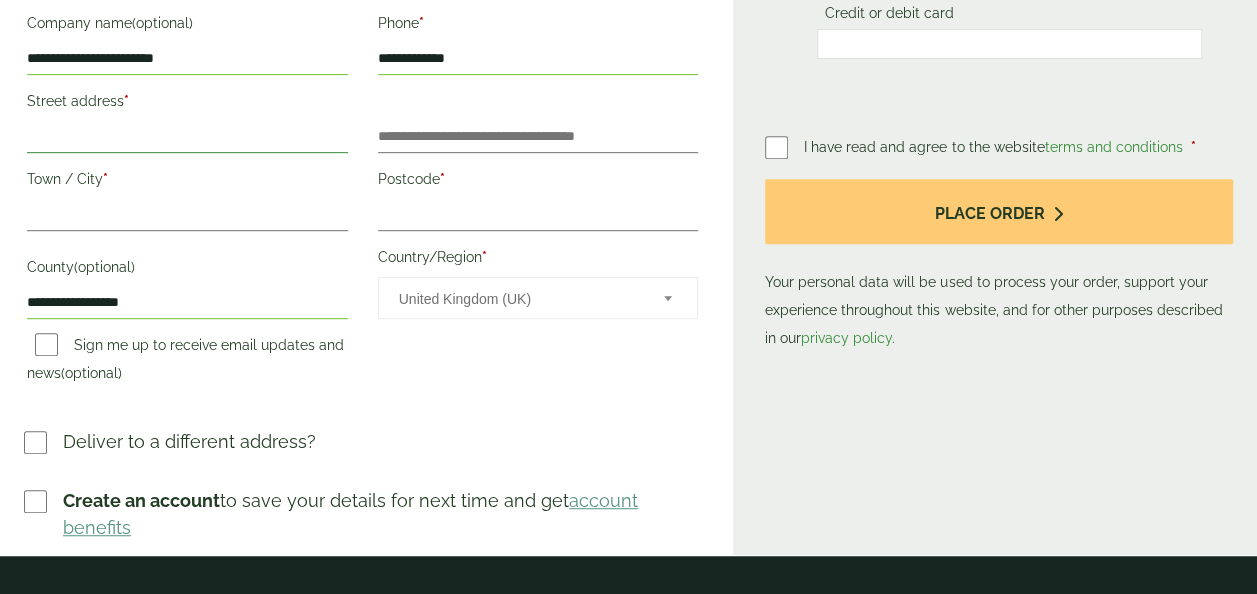 click on "Street address  *" at bounding box center [187, 137] 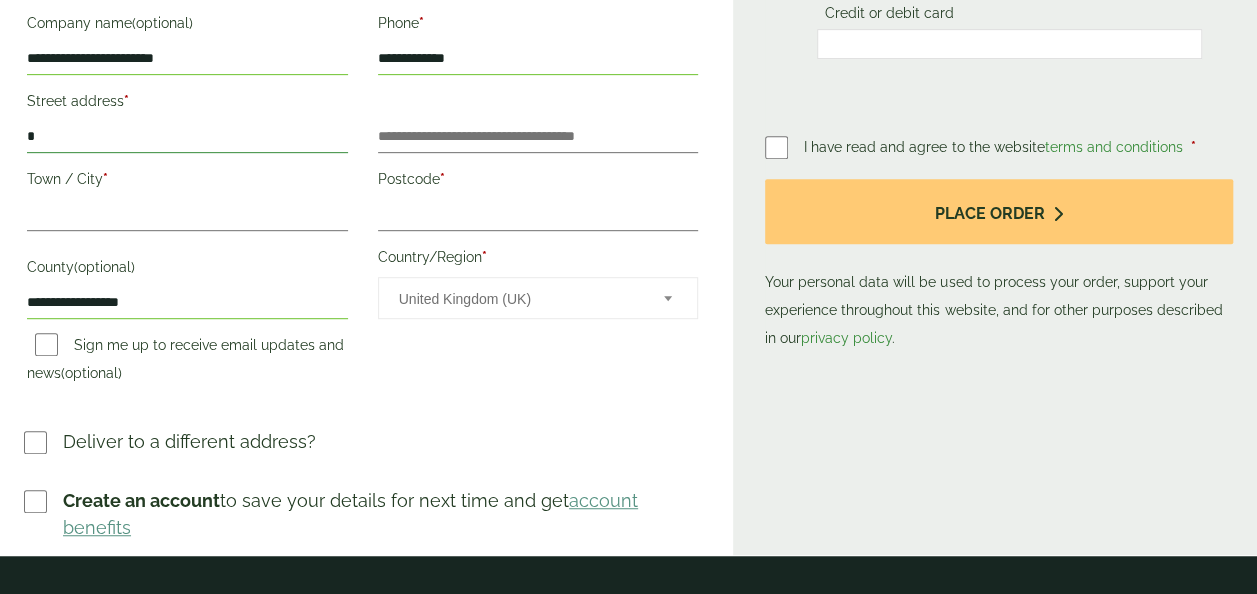 type on "*" 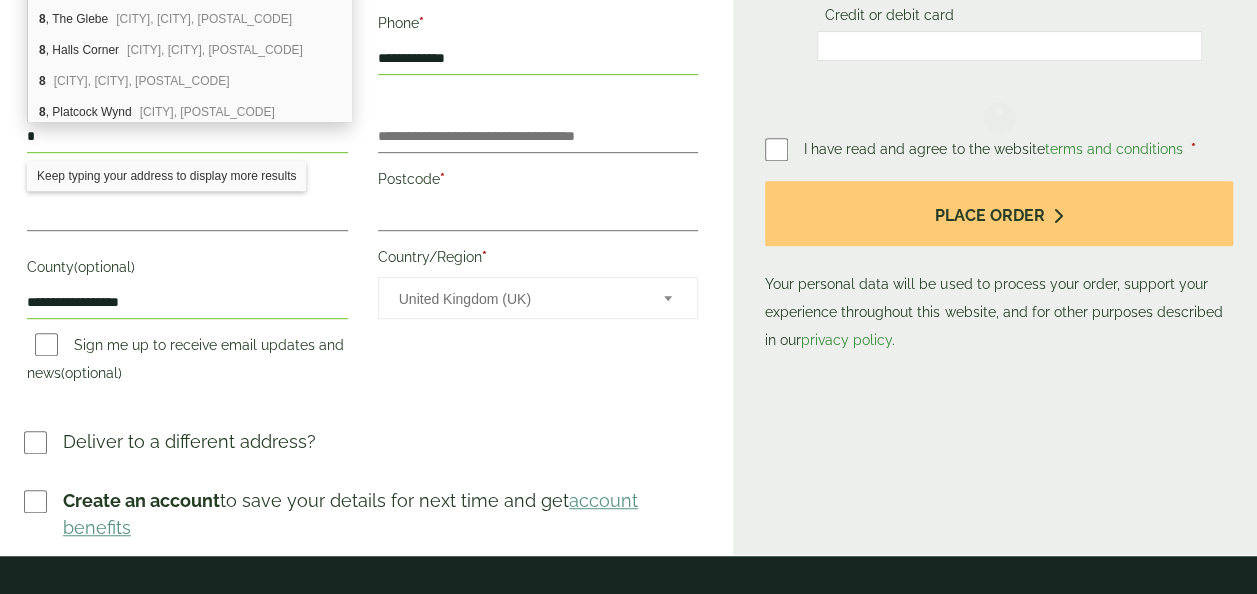 scroll, scrollTop: 0, scrollLeft: 0, axis: both 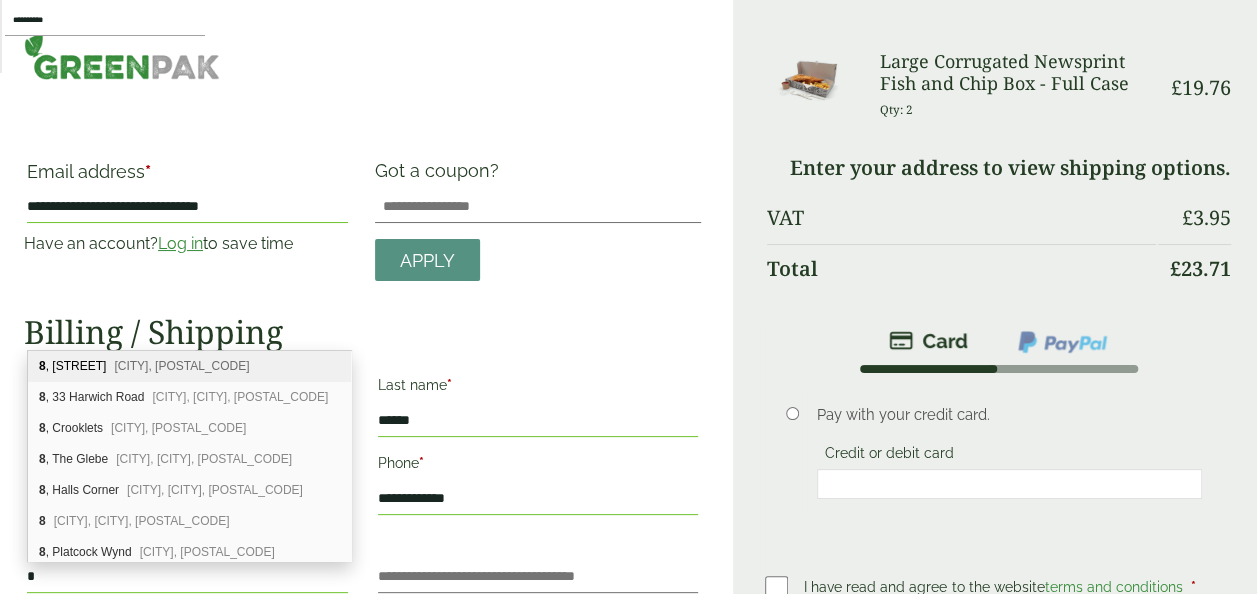 type on "**********" 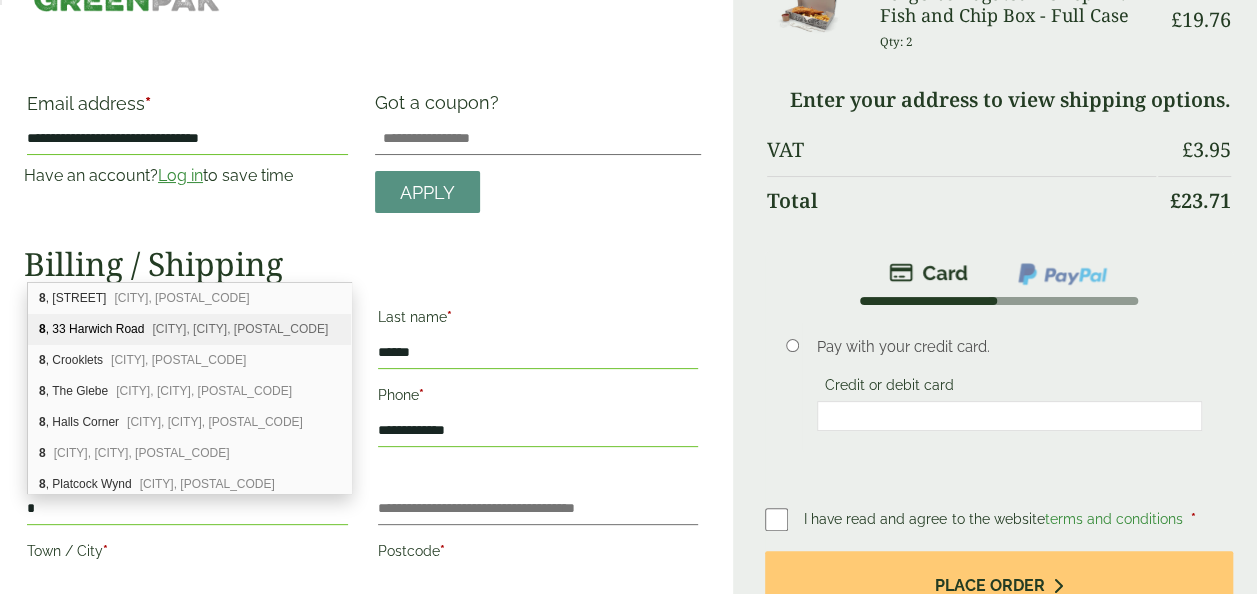 scroll, scrollTop: 100, scrollLeft: 0, axis: vertical 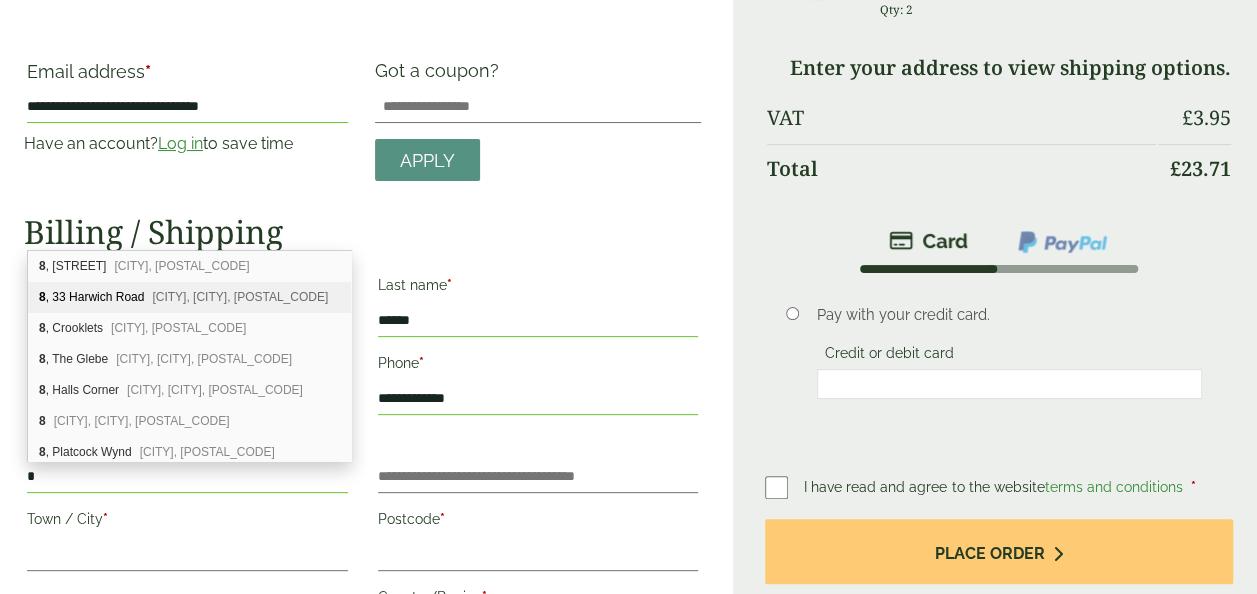 type 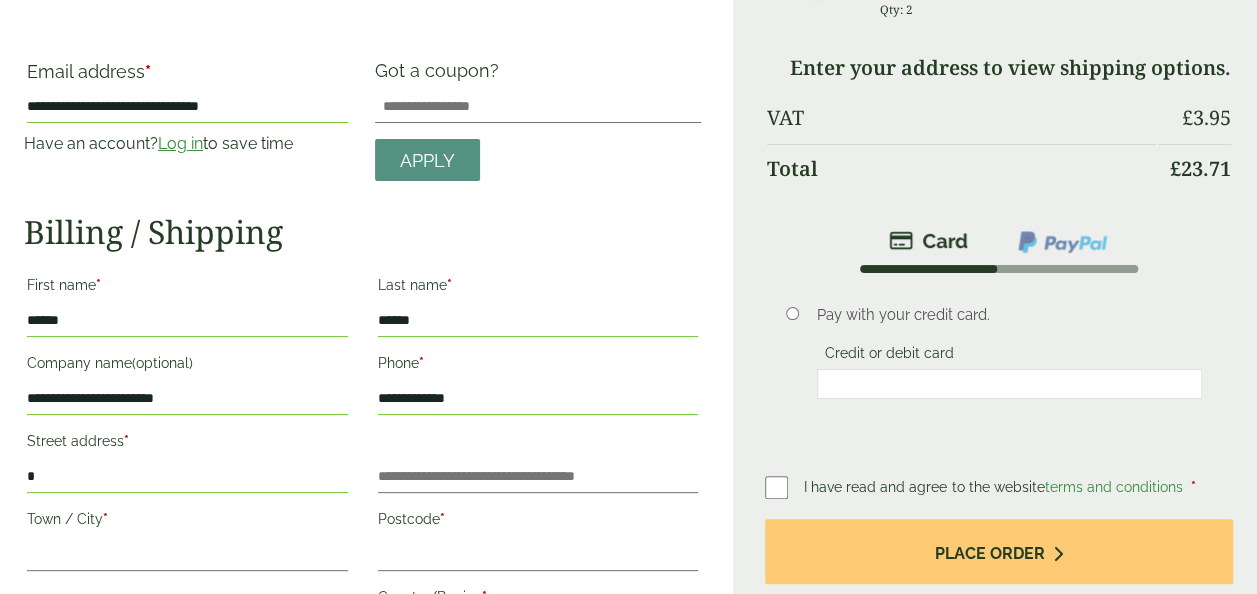 click on "*" at bounding box center (187, 477) 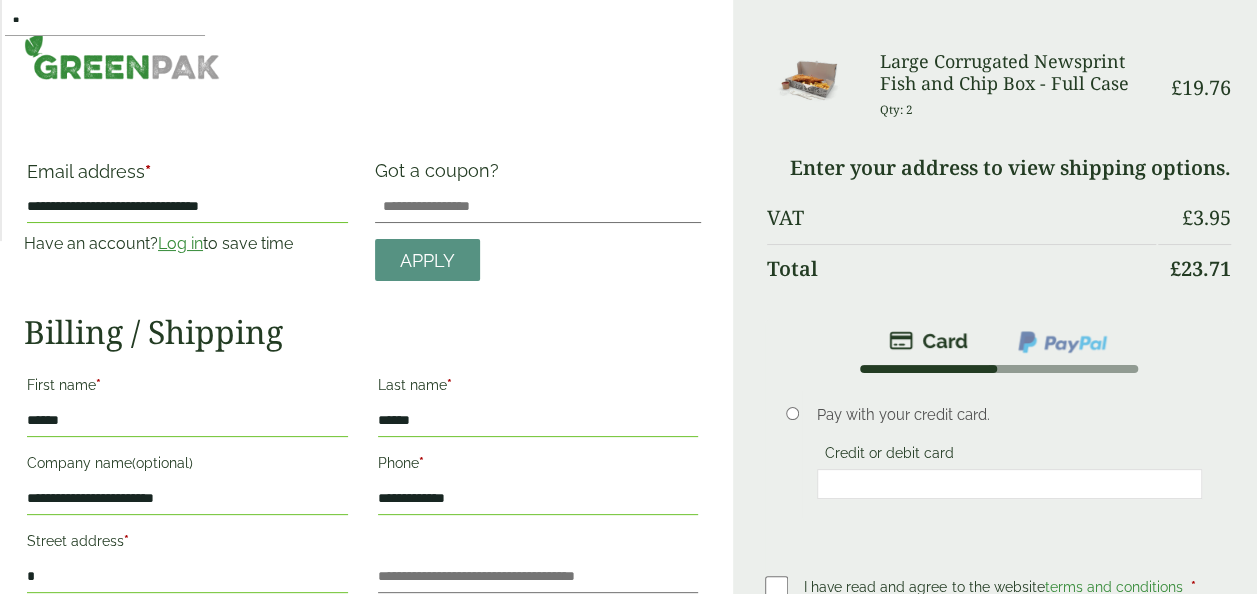 scroll, scrollTop: 0, scrollLeft: 0, axis: both 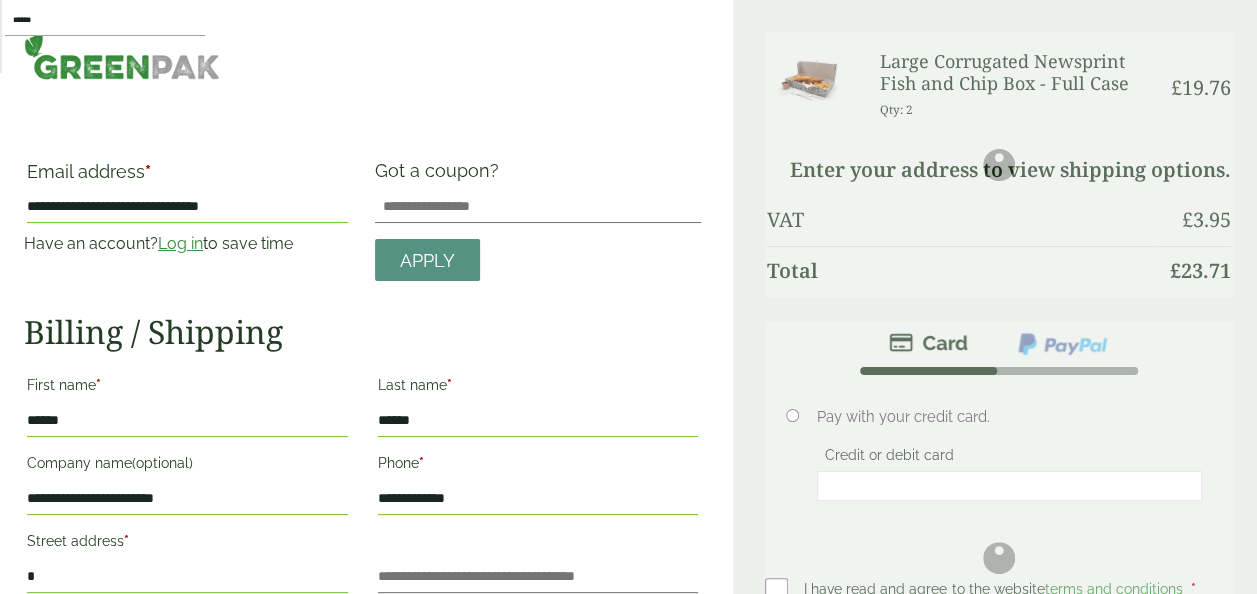 type on "******" 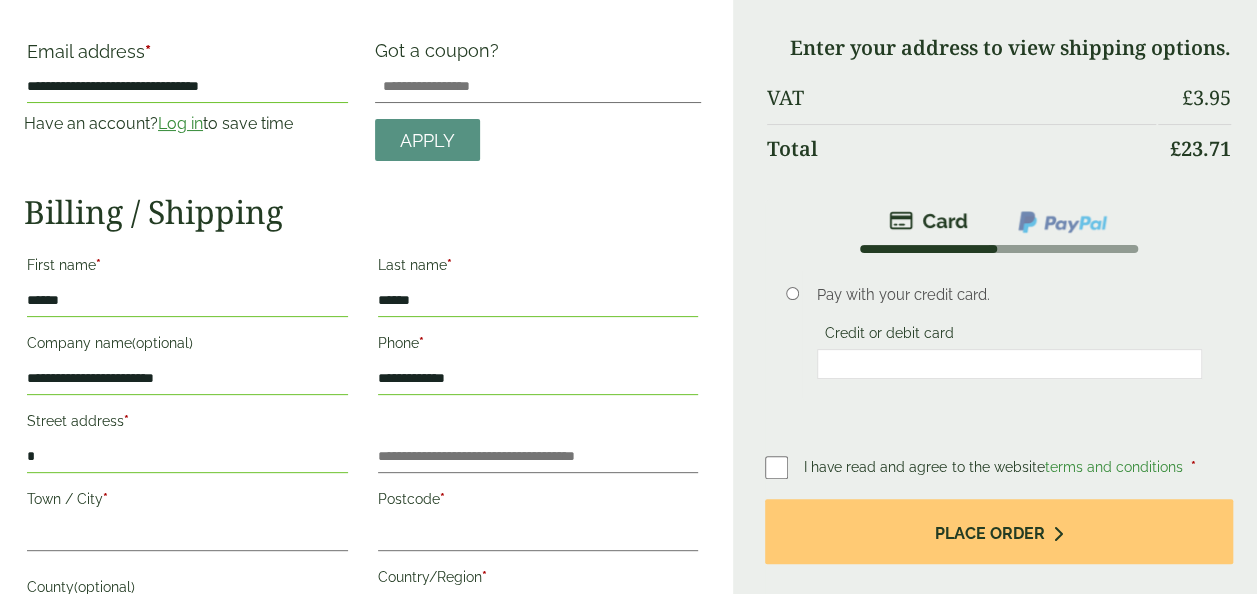 scroll, scrollTop: 200, scrollLeft: 0, axis: vertical 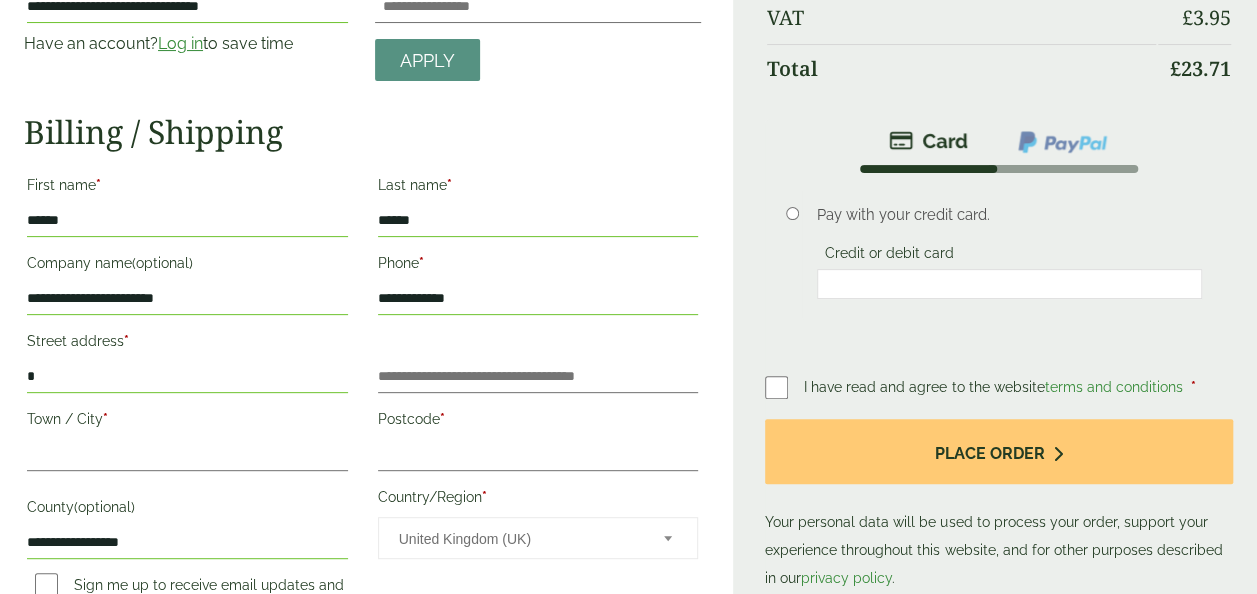 click on "*" at bounding box center (187, 377) 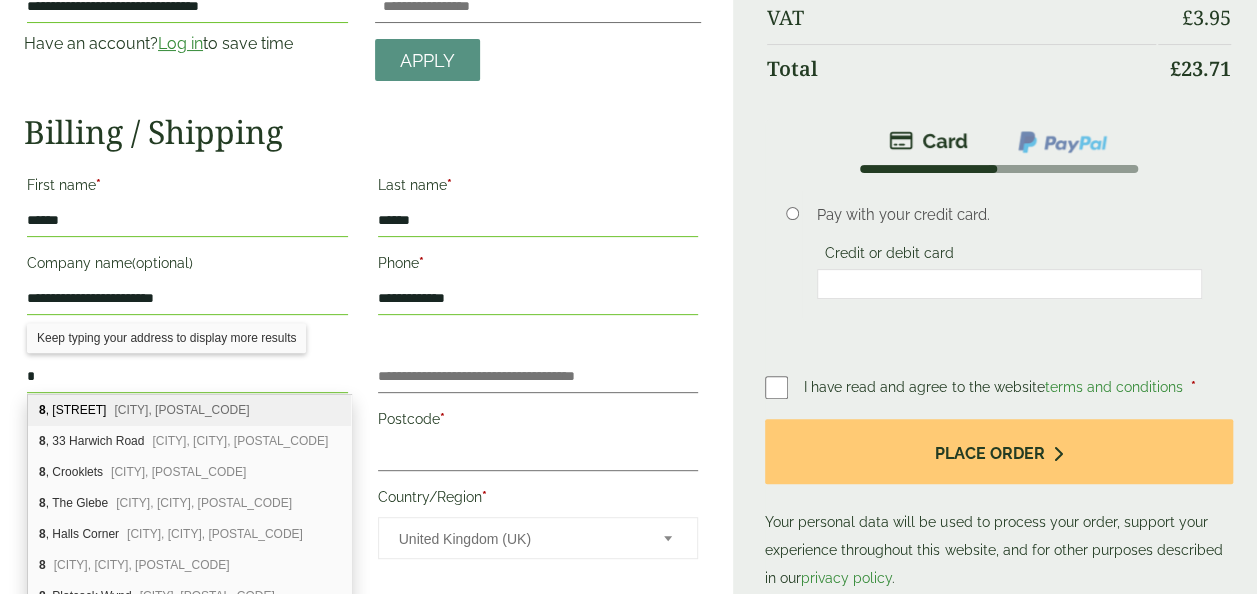 click on "*" at bounding box center [187, 377] 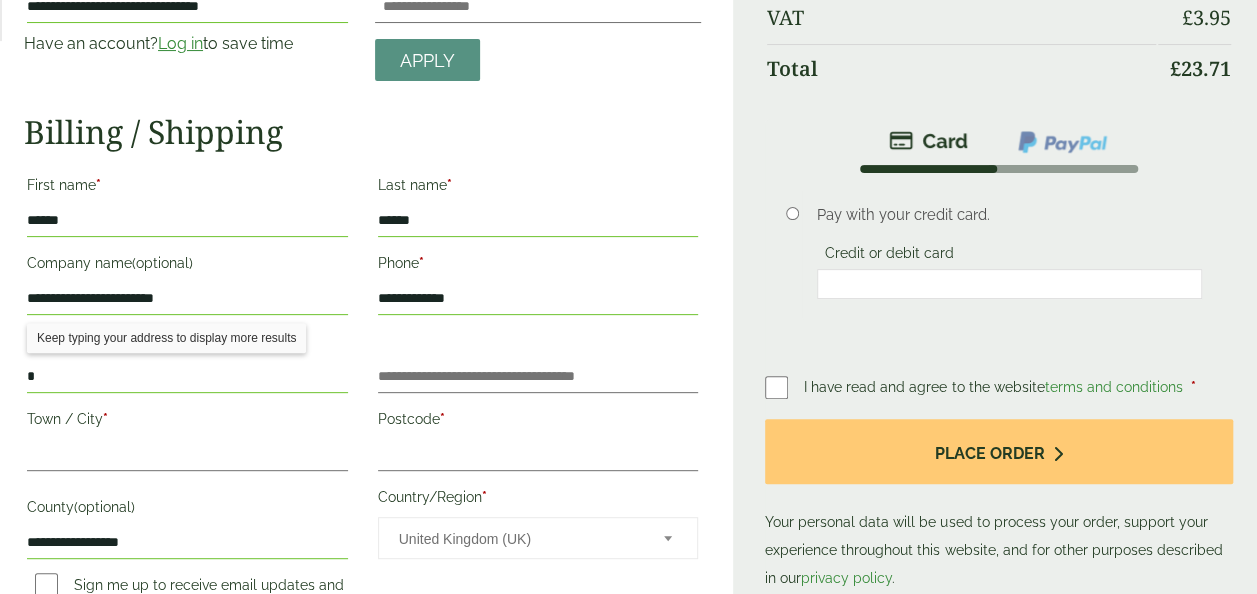 scroll, scrollTop: 0, scrollLeft: 0, axis: both 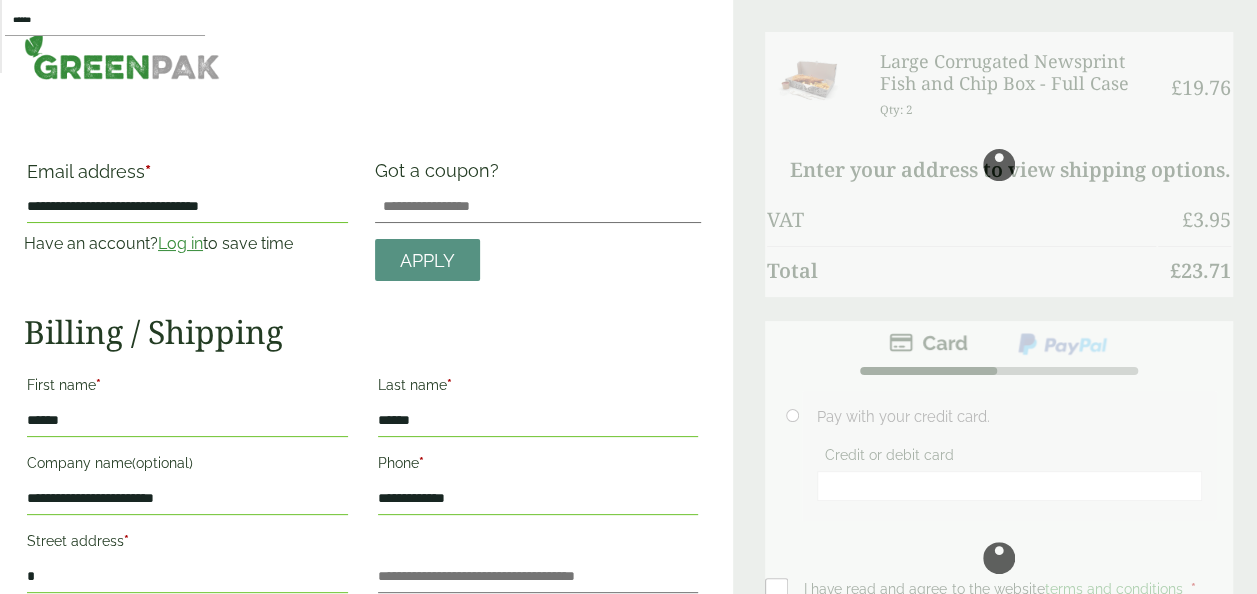 type on "*******" 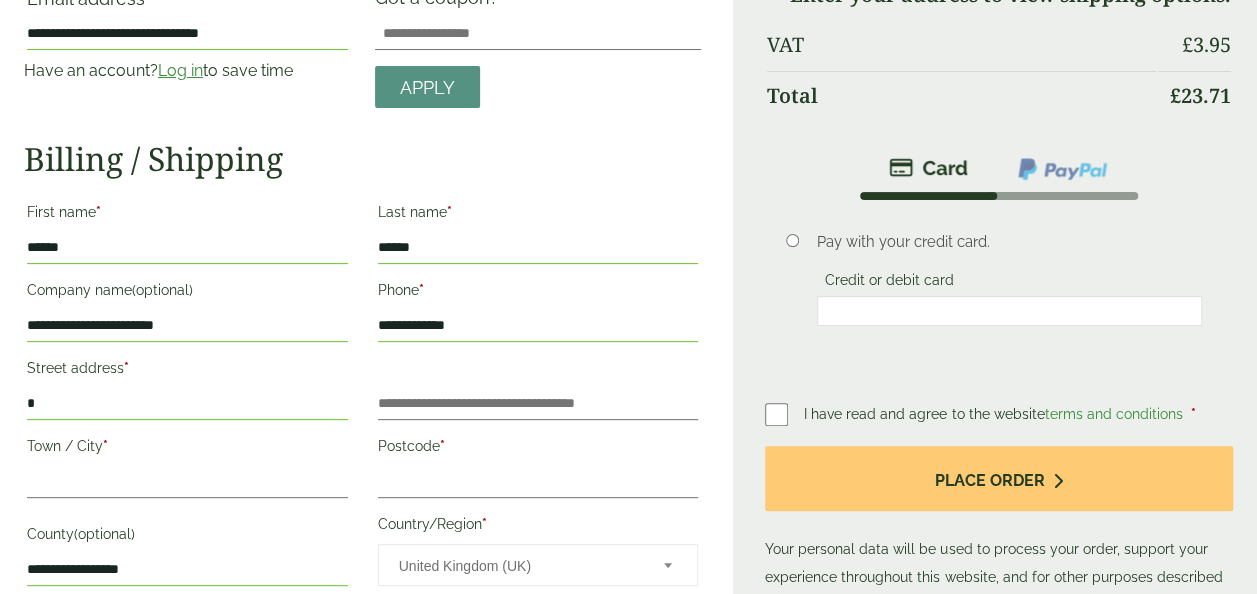 scroll, scrollTop: 200, scrollLeft: 0, axis: vertical 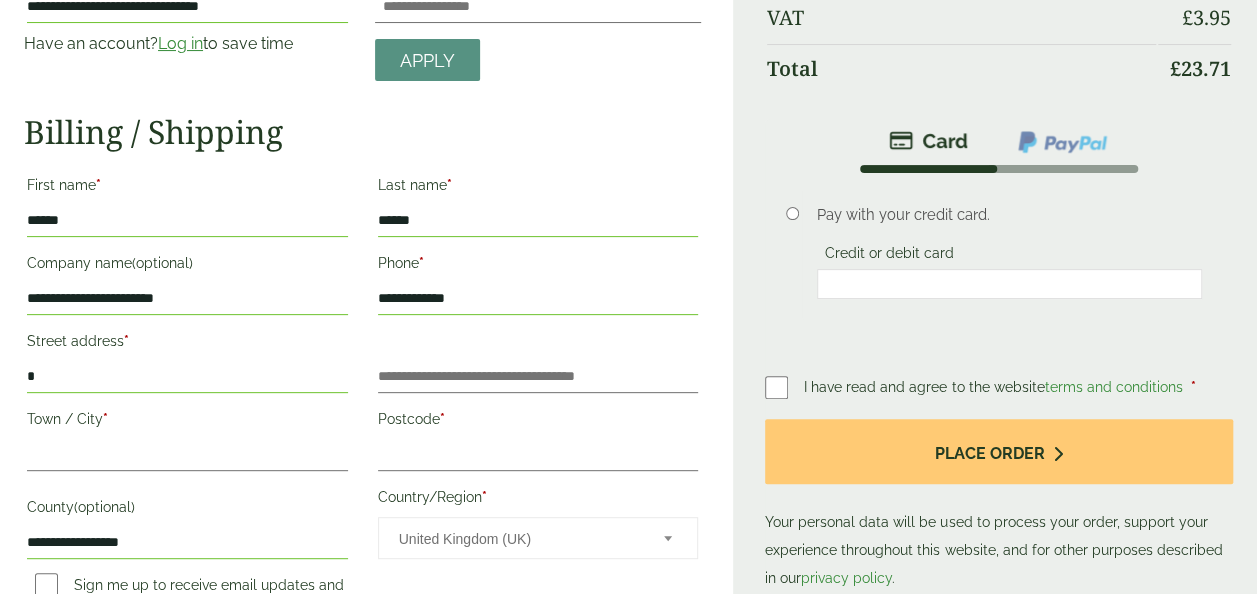 click on "*" at bounding box center (187, 377) 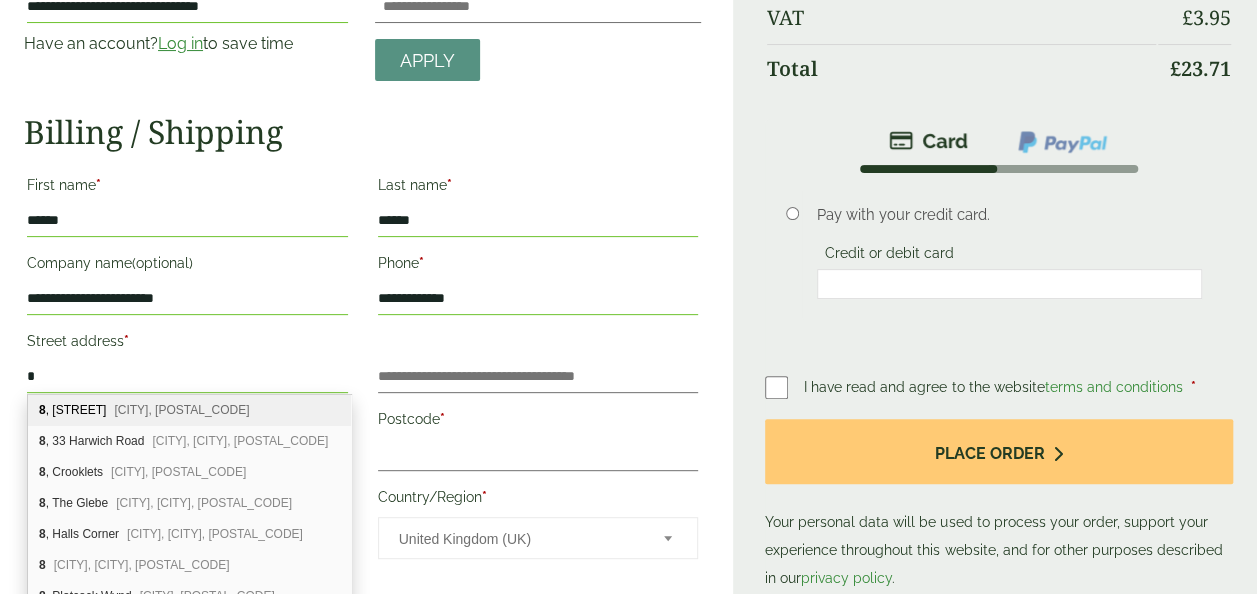 click on "*" at bounding box center [187, 377] 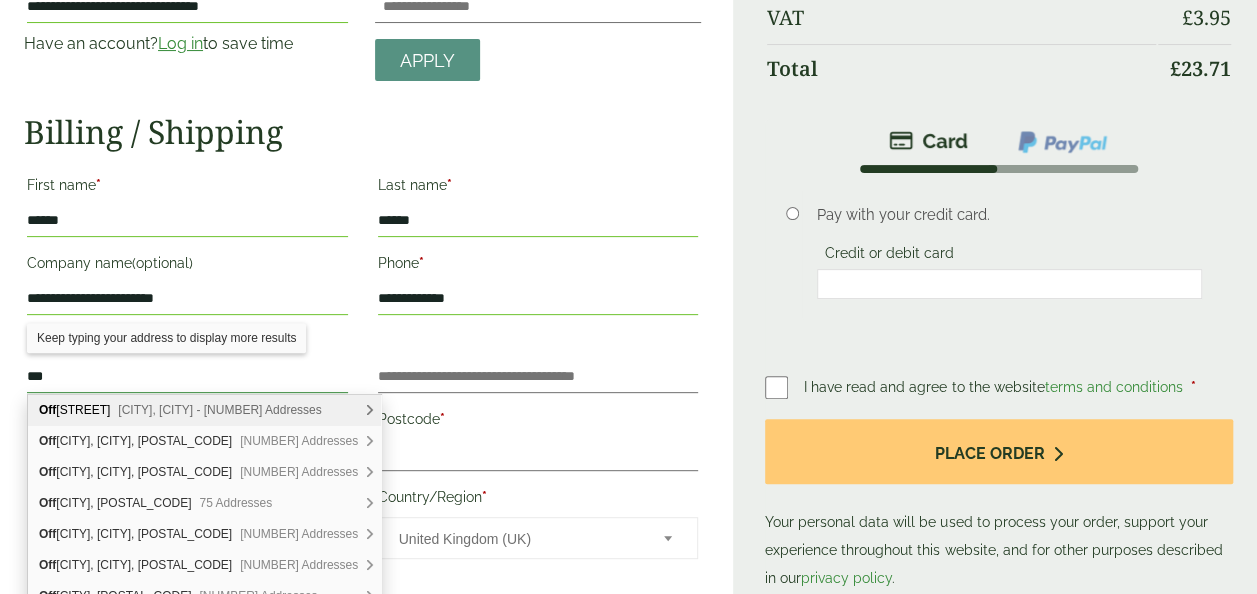 type on "***" 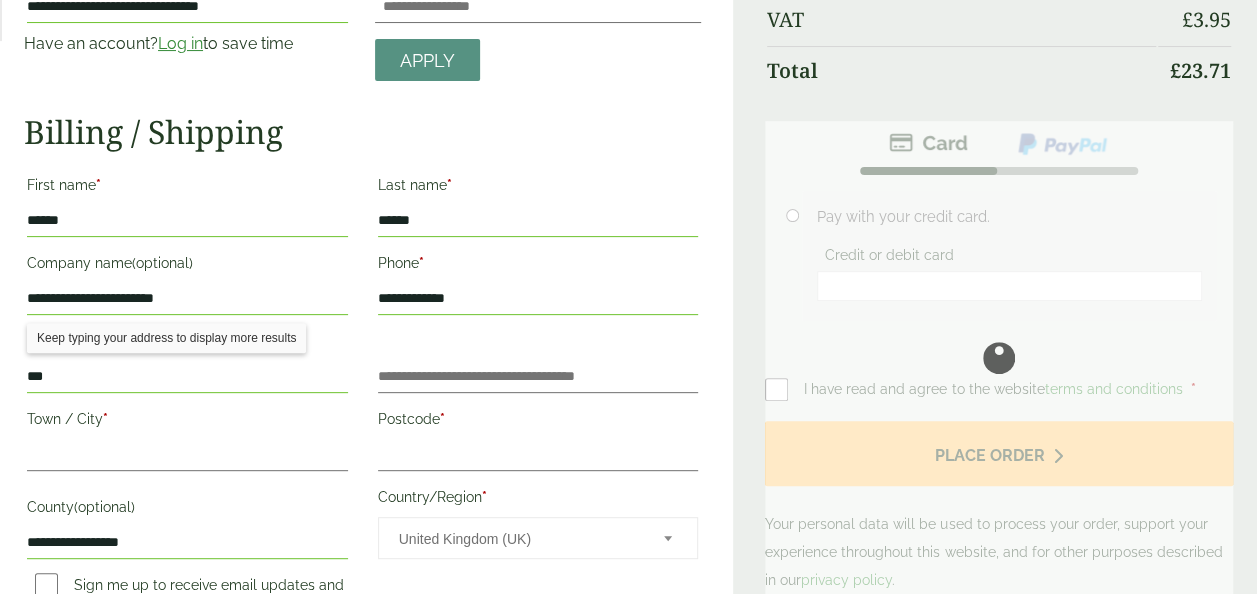 scroll, scrollTop: 0, scrollLeft: 0, axis: both 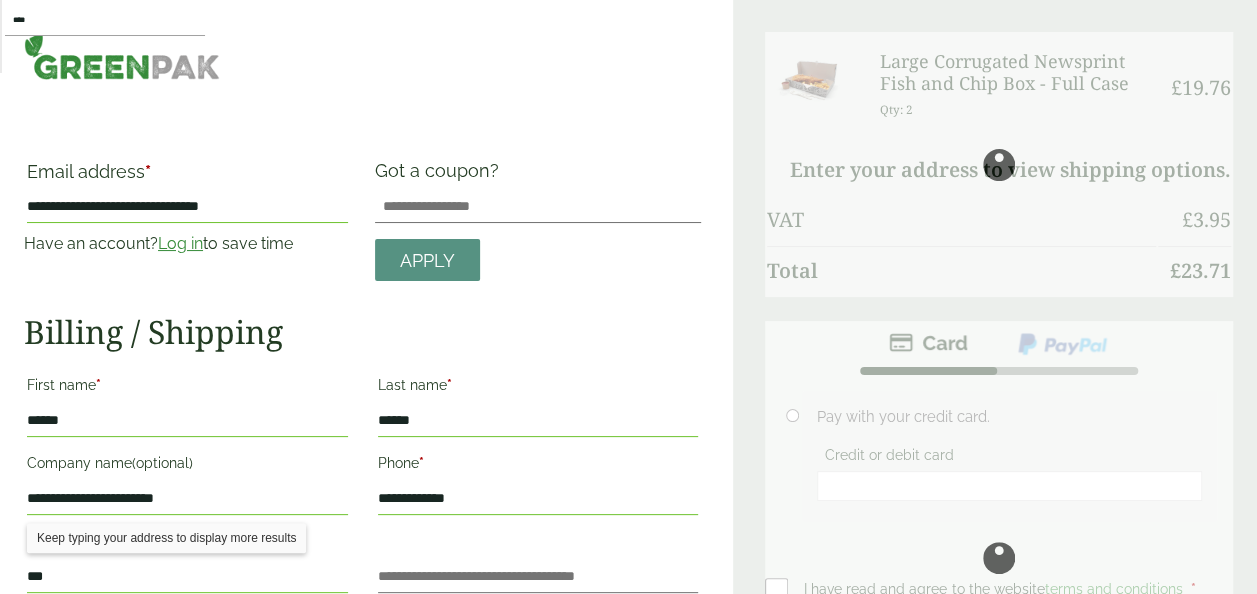 type on "*****" 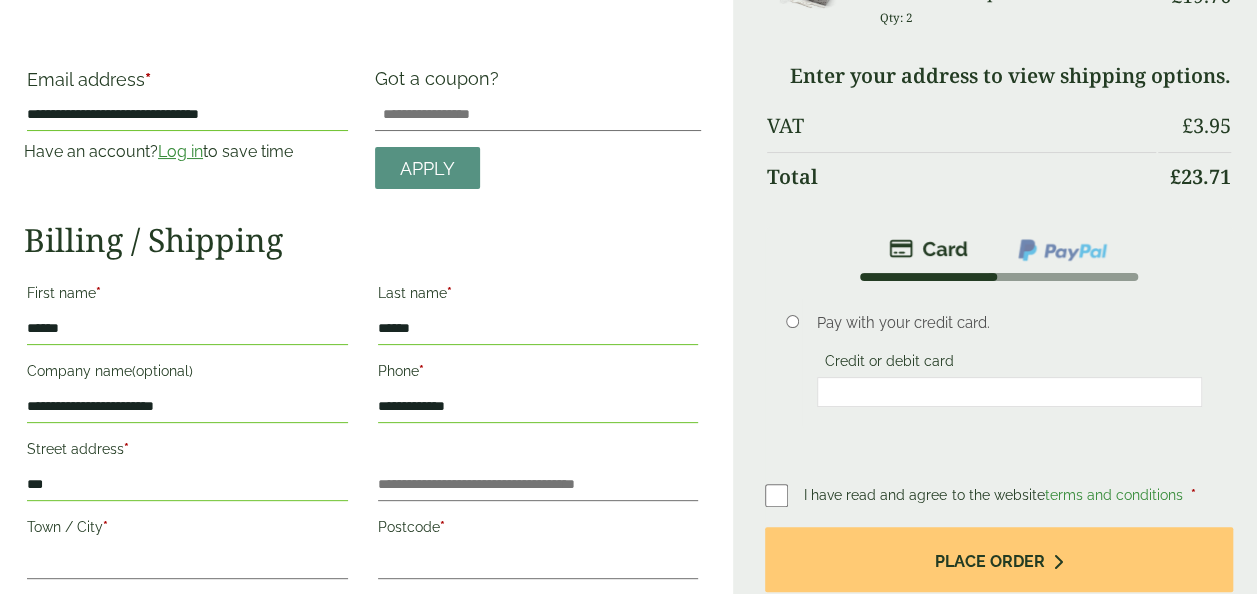 scroll, scrollTop: 200, scrollLeft: 0, axis: vertical 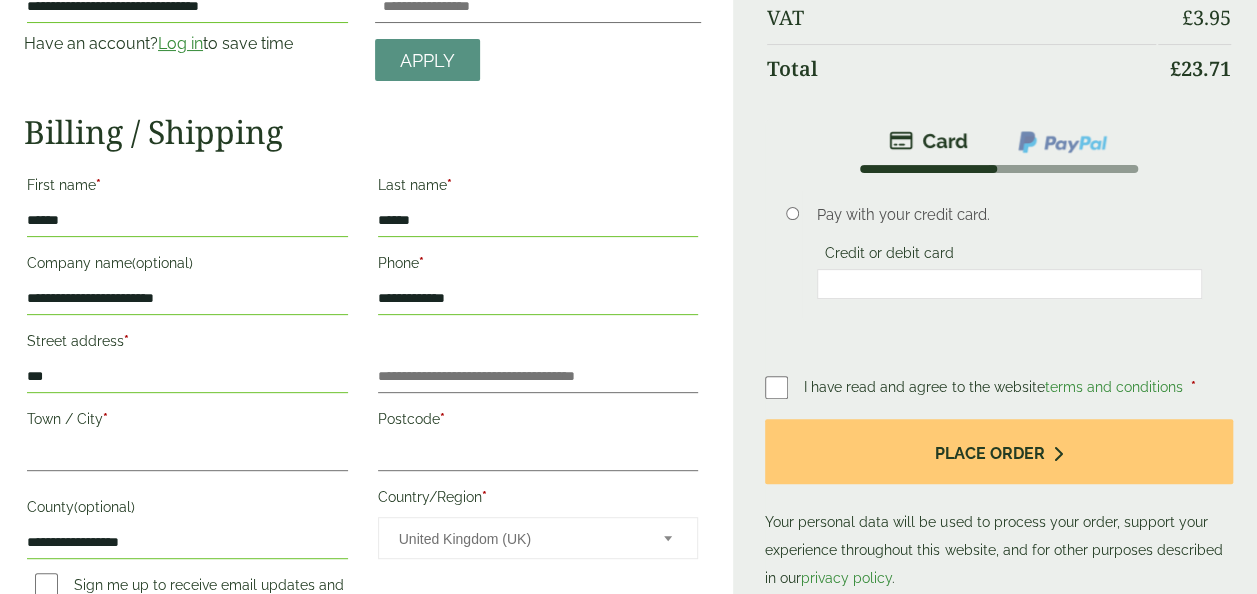 click on "***" at bounding box center (187, 377) 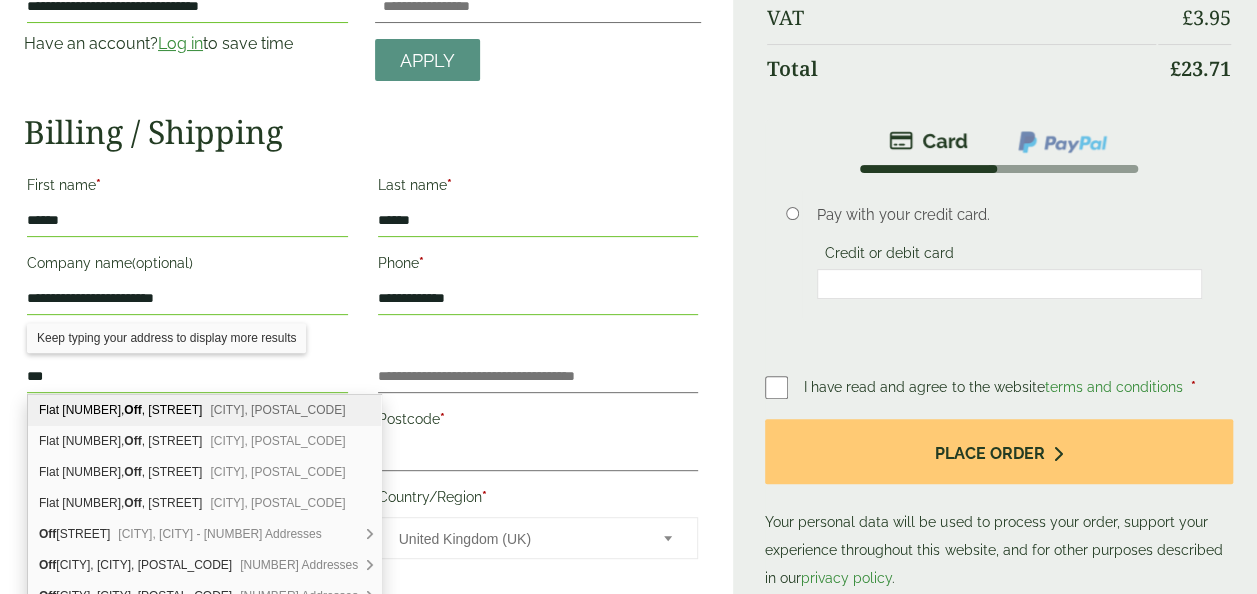 click on "***" at bounding box center (187, 377) 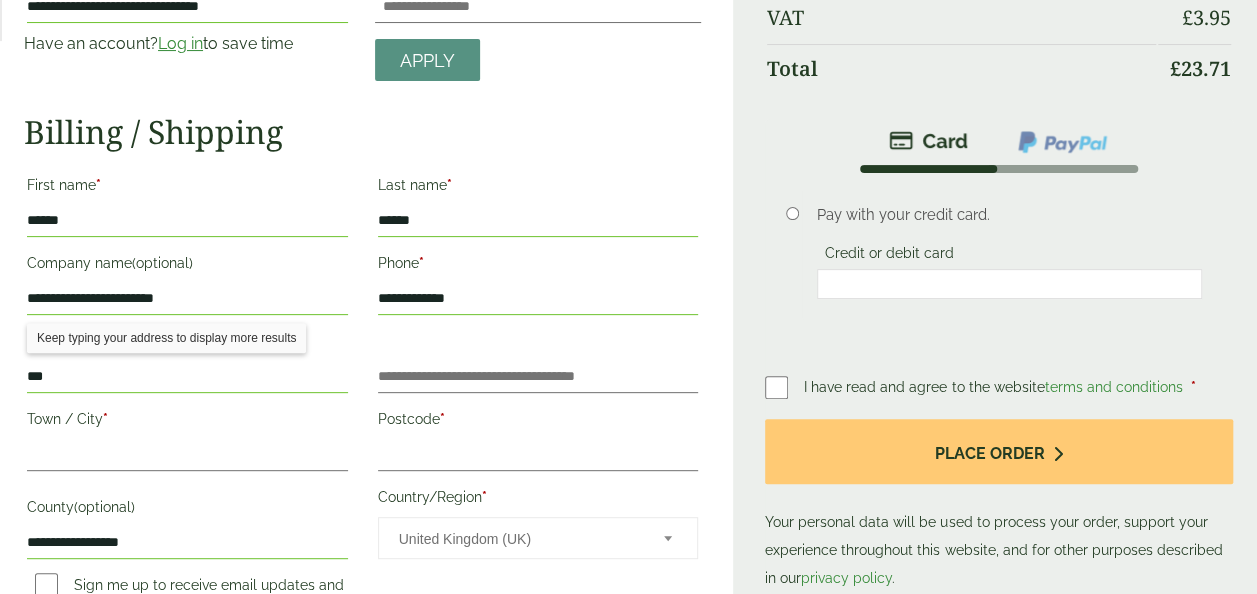 scroll, scrollTop: 0, scrollLeft: 0, axis: both 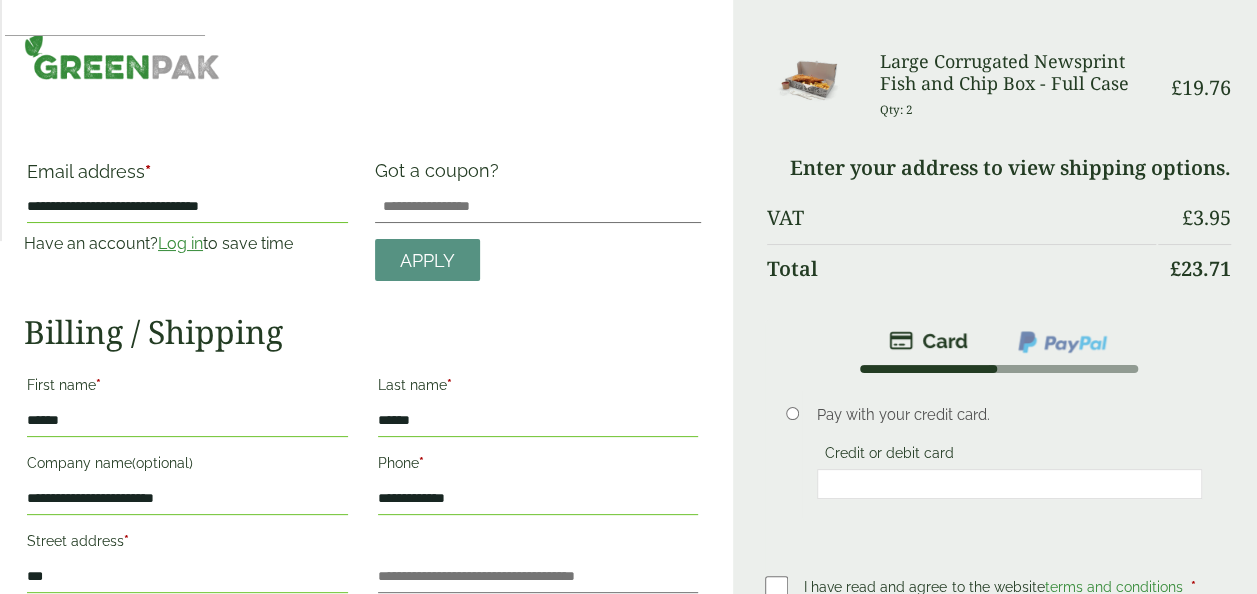 click on "Log in" at bounding box center [180, 243] 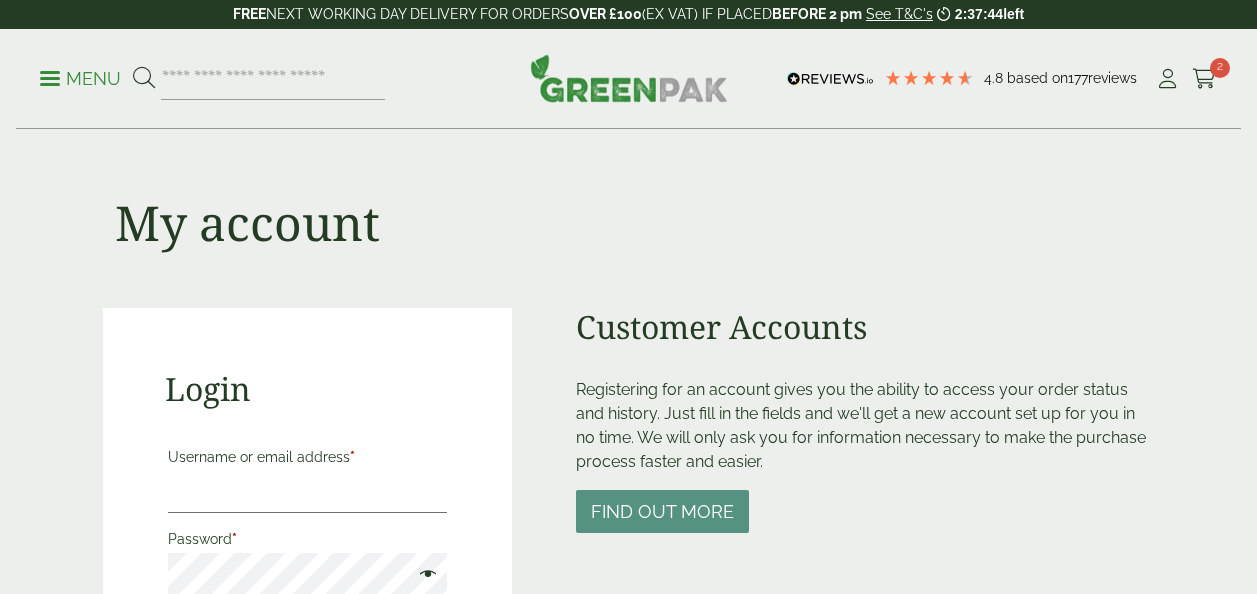 click on "Username or email address  *" at bounding box center [308, 492] 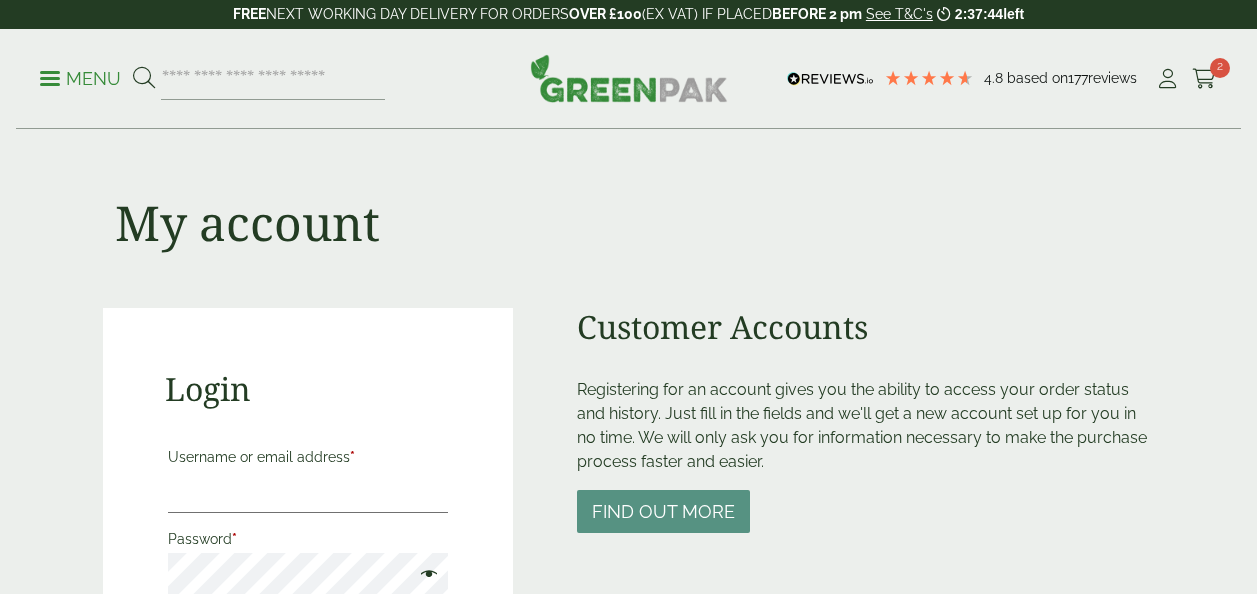 scroll, scrollTop: 200, scrollLeft: 0, axis: vertical 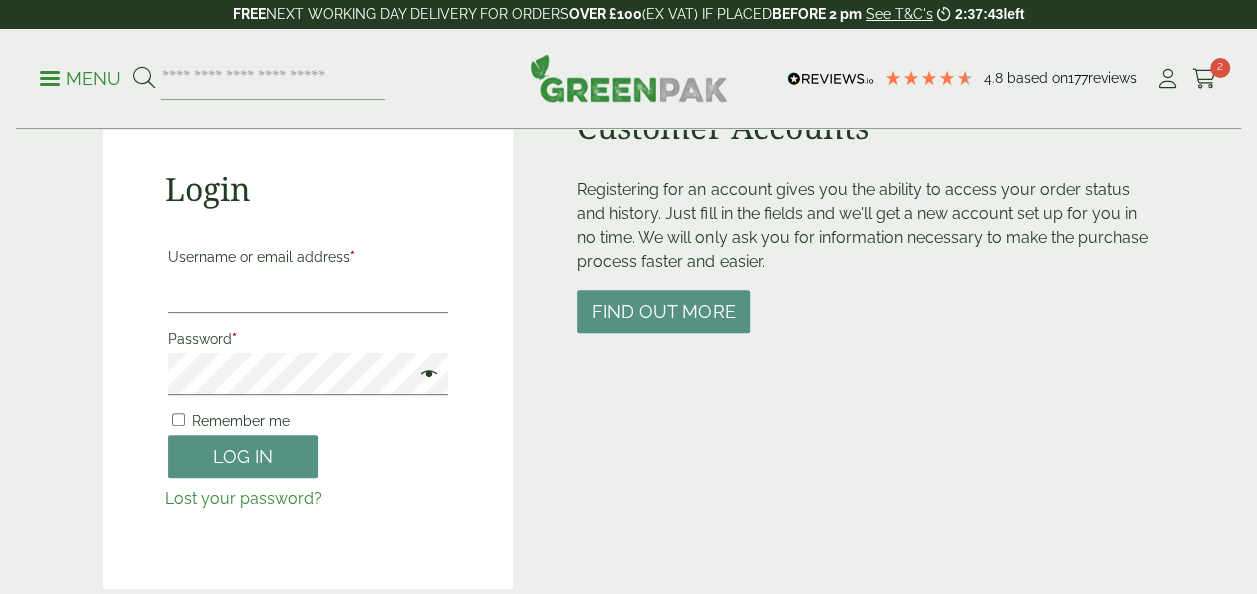 type on "**********" 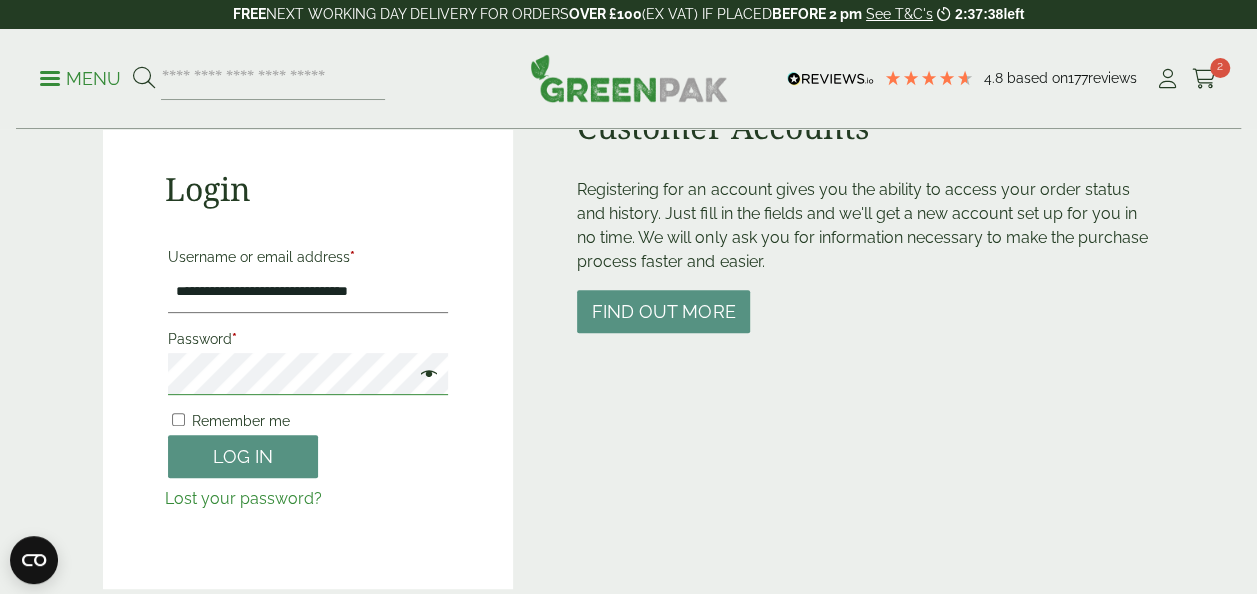 click on "Log in" at bounding box center (243, 456) 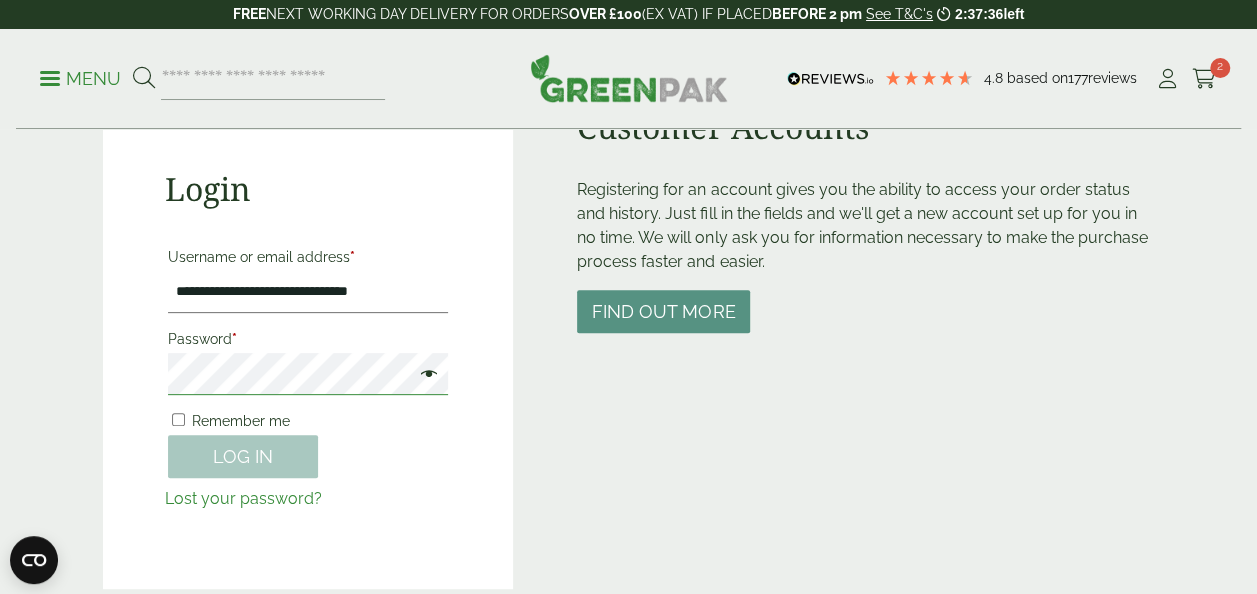 scroll, scrollTop: 440, scrollLeft: 0, axis: vertical 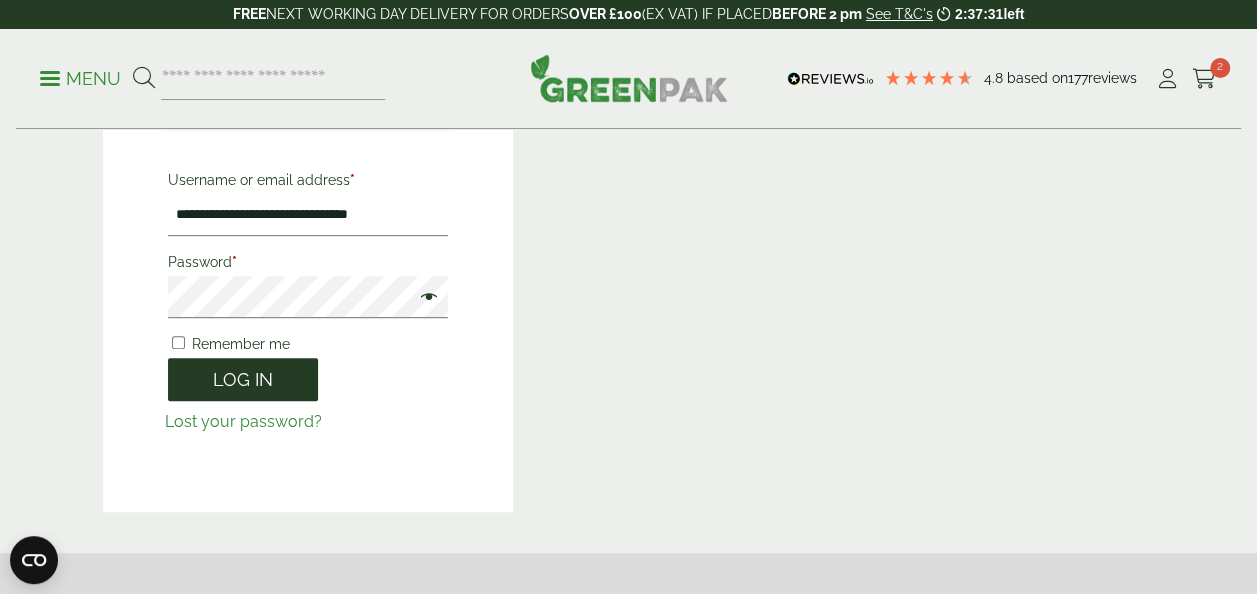 click on "Log in" at bounding box center [243, 379] 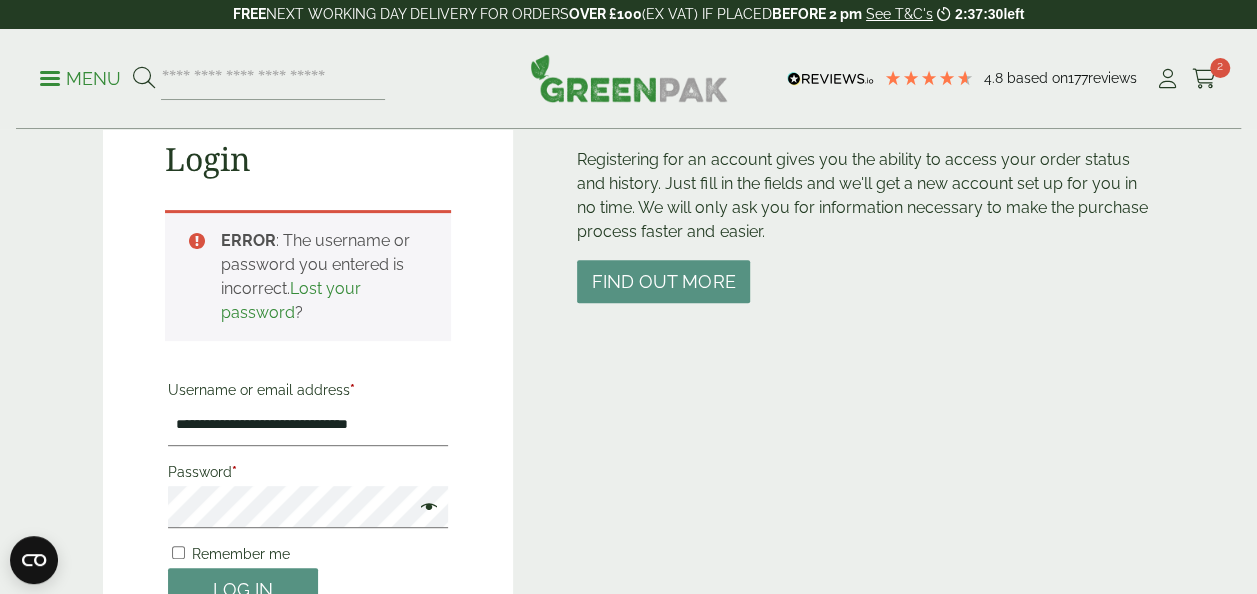 scroll, scrollTop: 140, scrollLeft: 0, axis: vertical 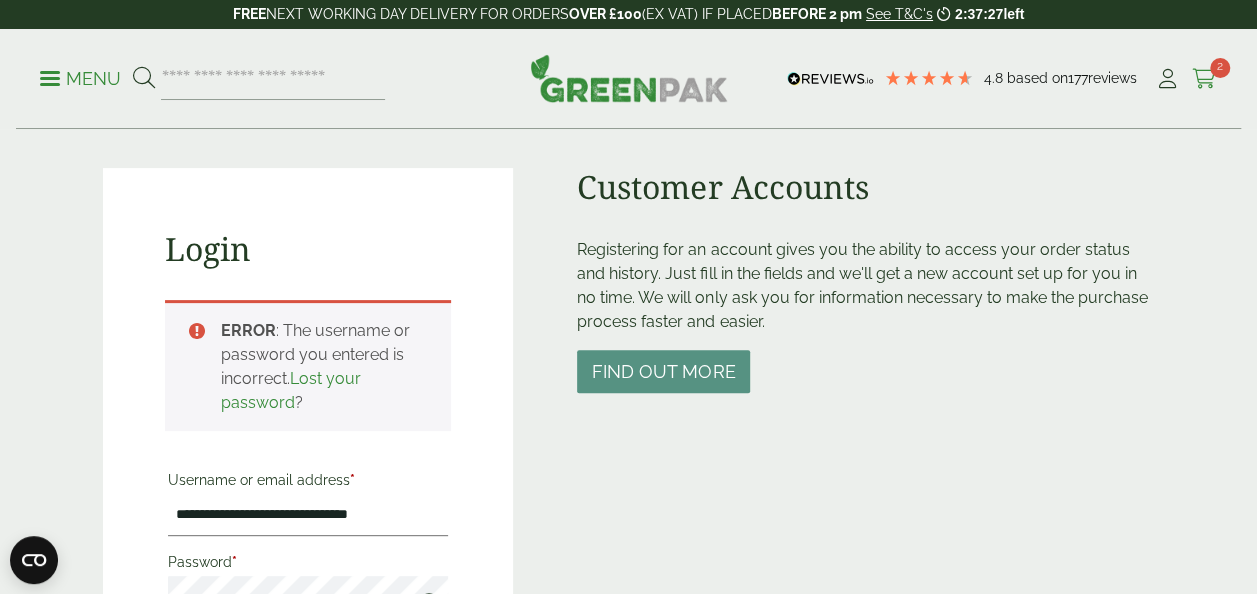 click at bounding box center [1204, 79] 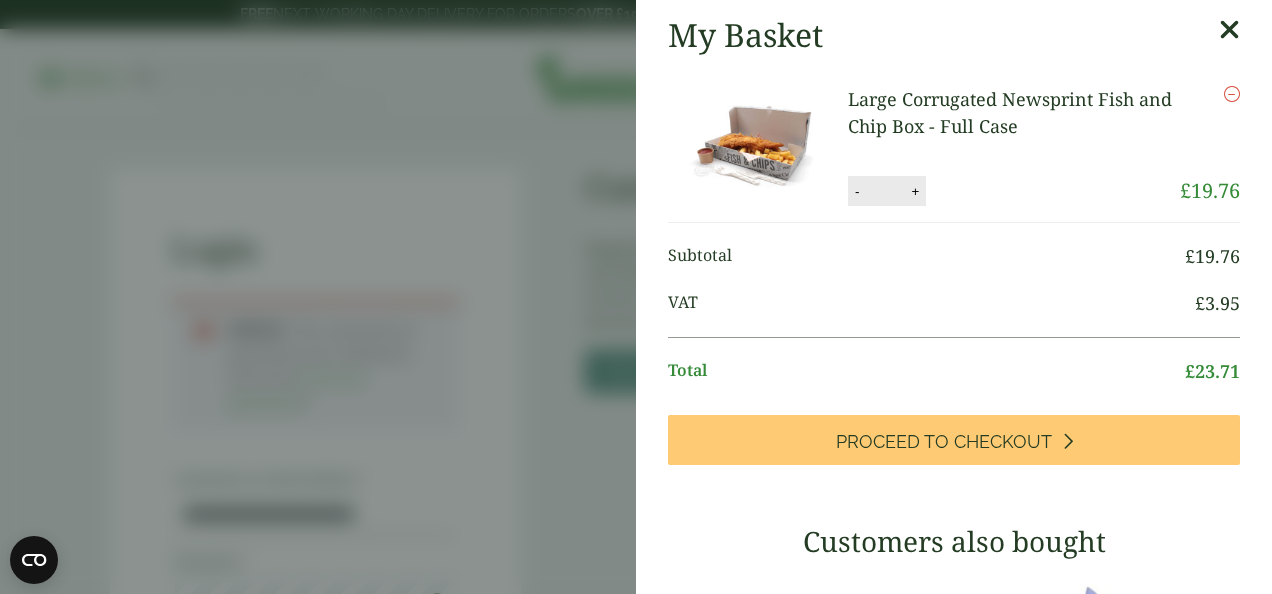 click at bounding box center (1232, 94) 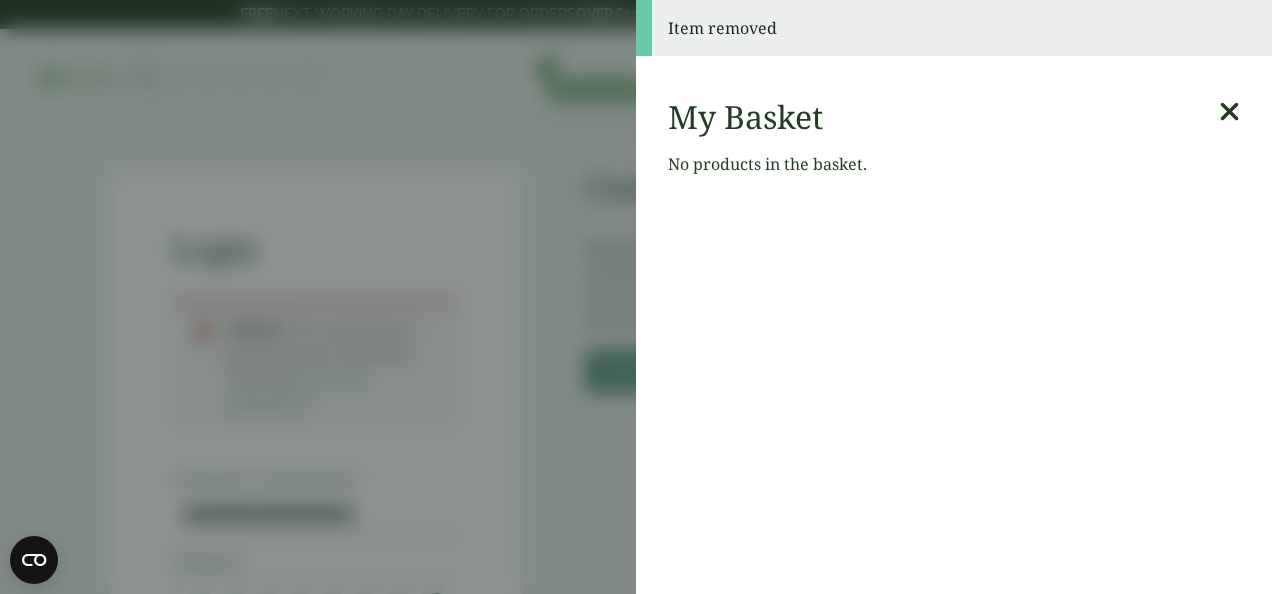 click on "My Basket
No products in the basket." at bounding box center (954, 145) 